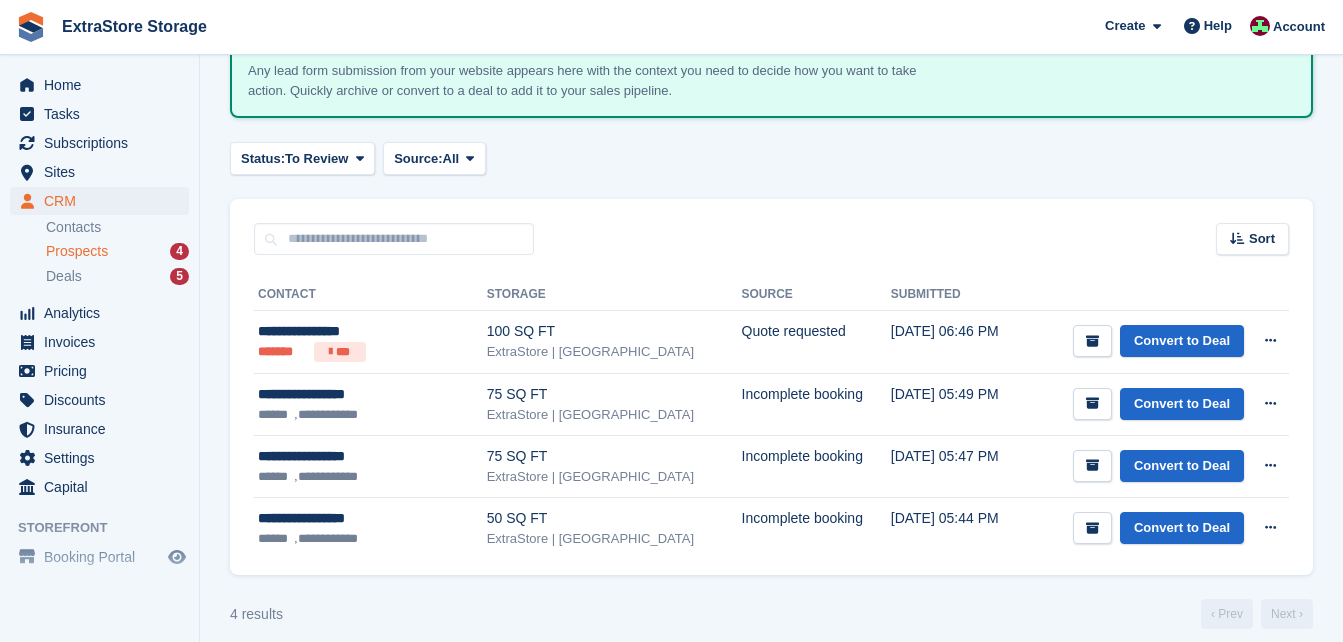 scroll, scrollTop: 155, scrollLeft: 0, axis: vertical 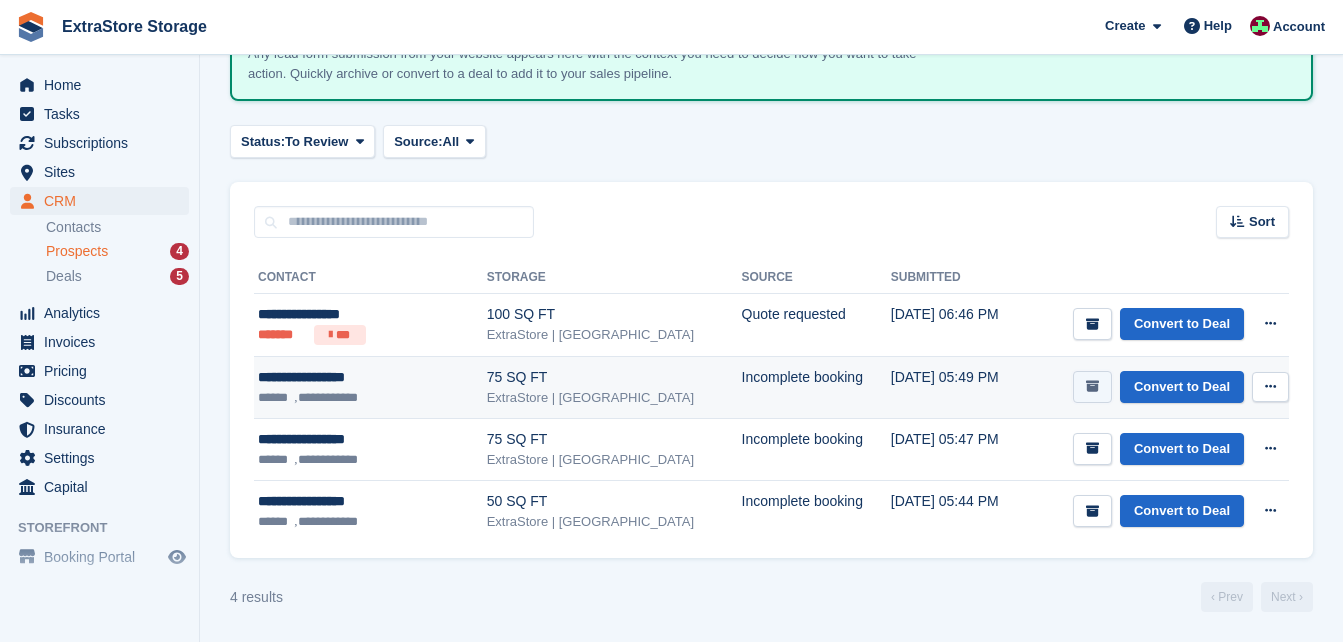 click at bounding box center (1092, 387) 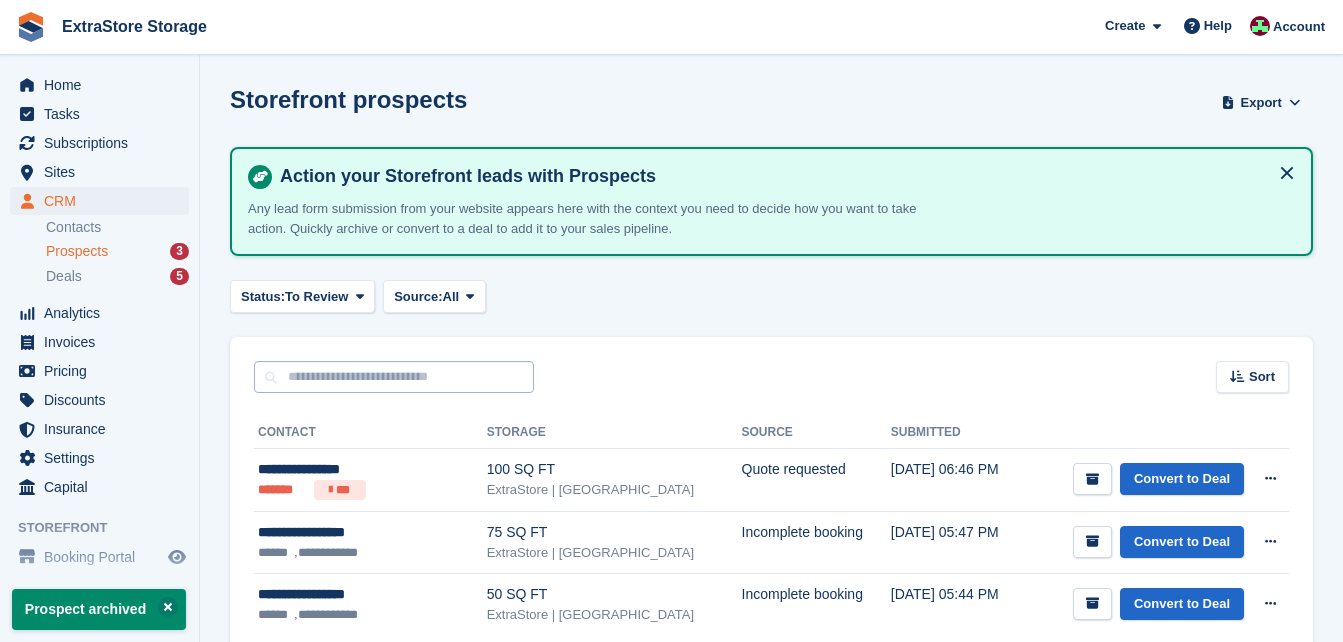scroll, scrollTop: 93, scrollLeft: 0, axis: vertical 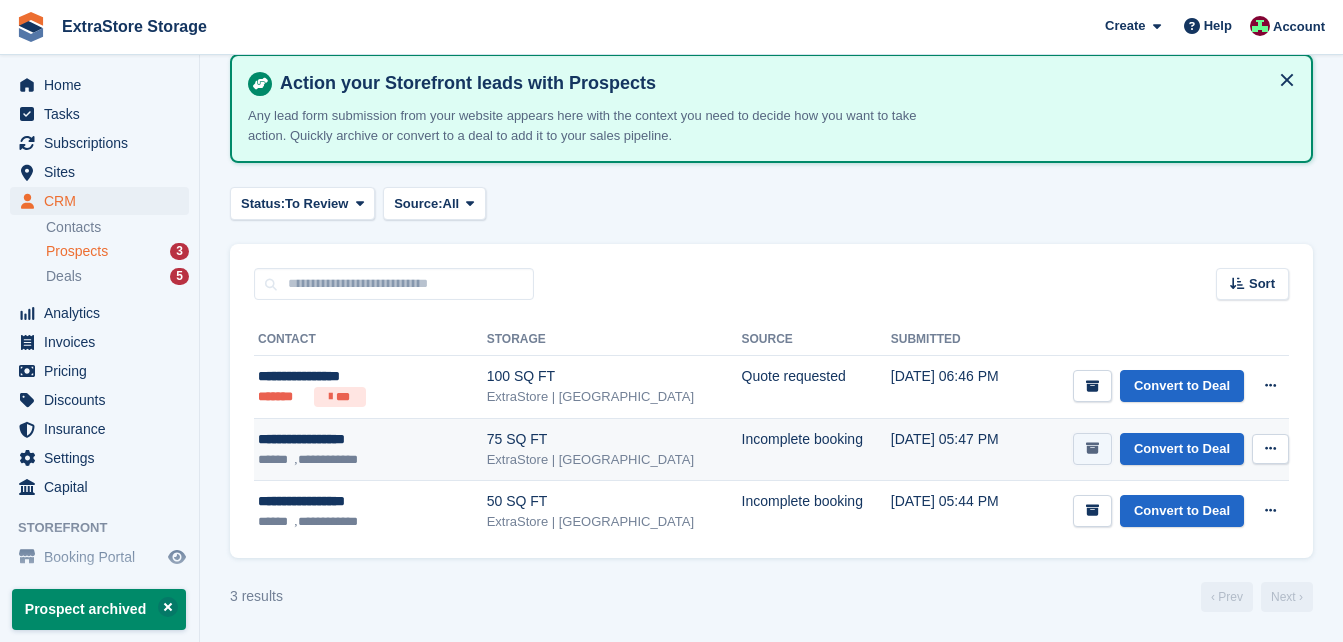 click at bounding box center [1092, 448] 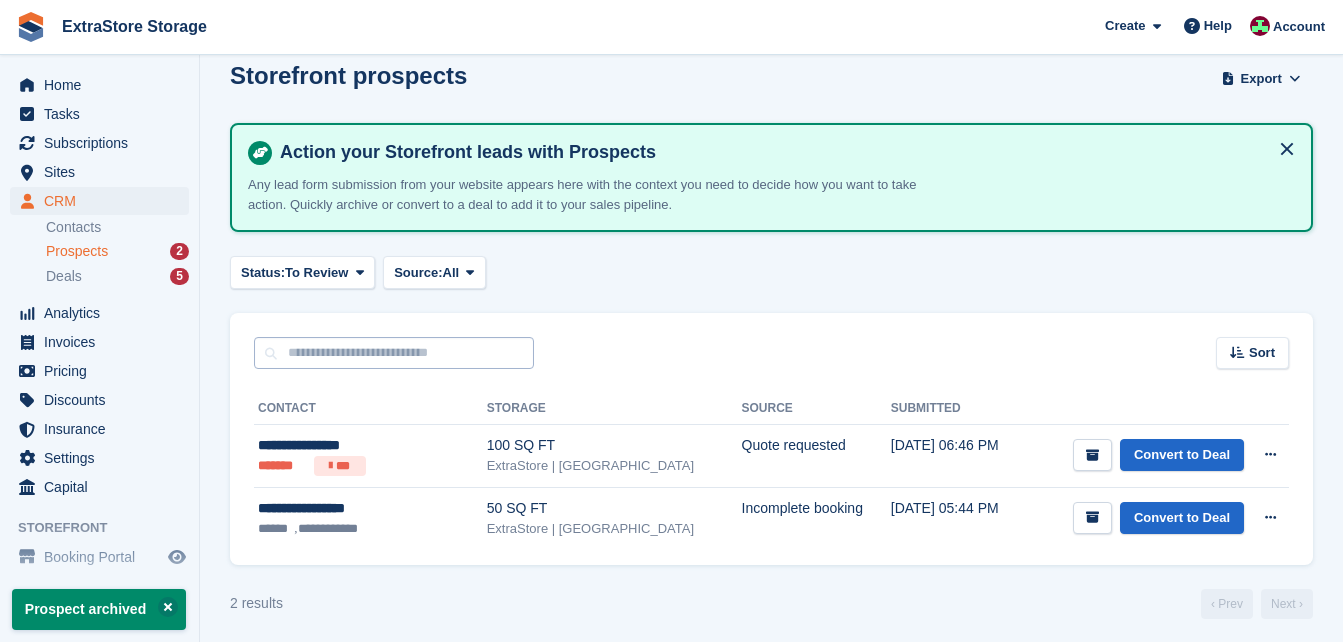 scroll, scrollTop: 31, scrollLeft: 0, axis: vertical 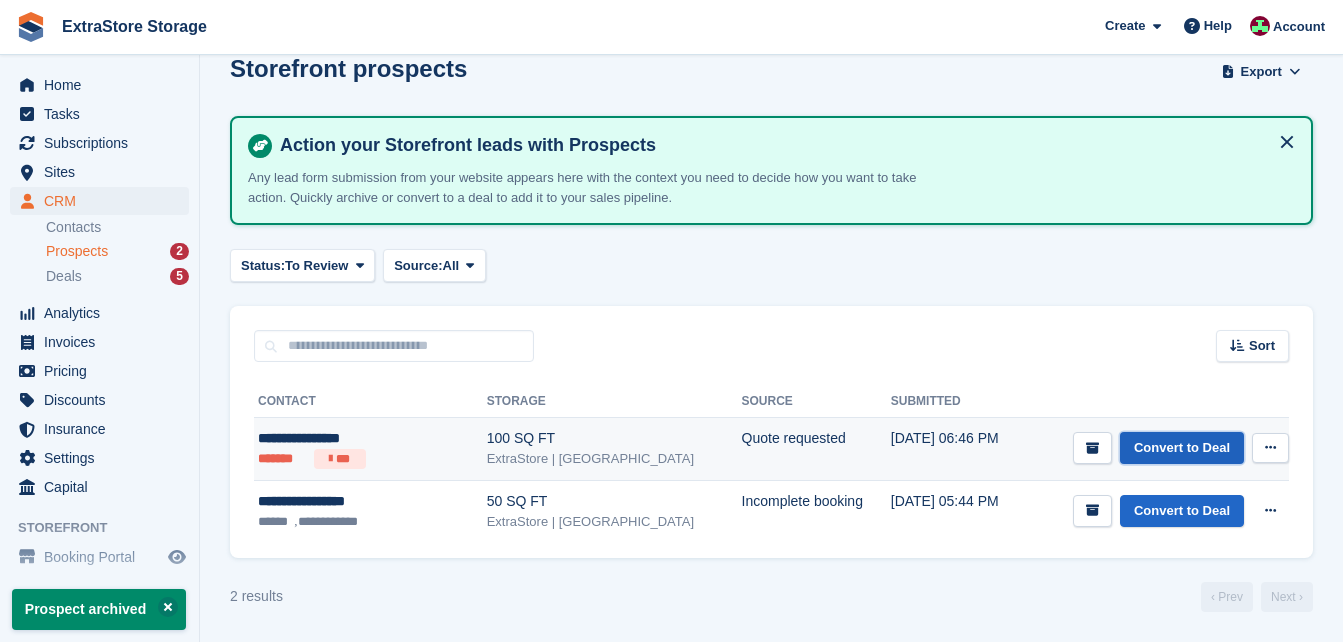 click on "Convert to Deal" at bounding box center [1182, 448] 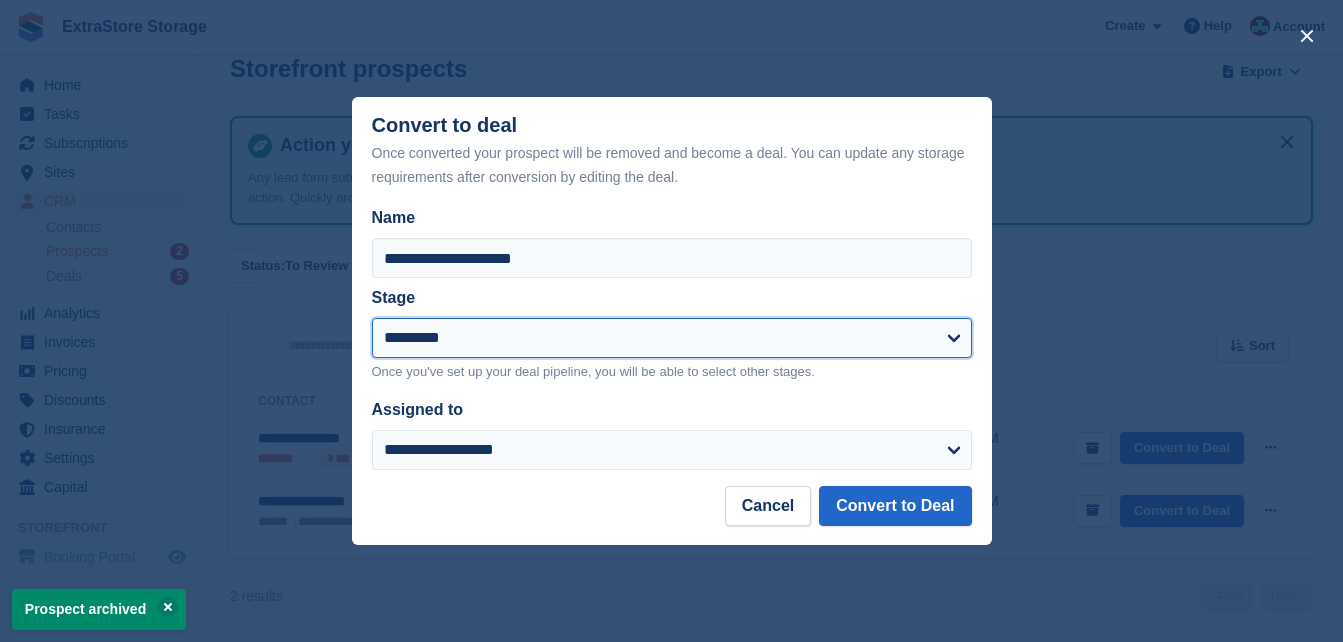 click on "**********" at bounding box center (672, 338) 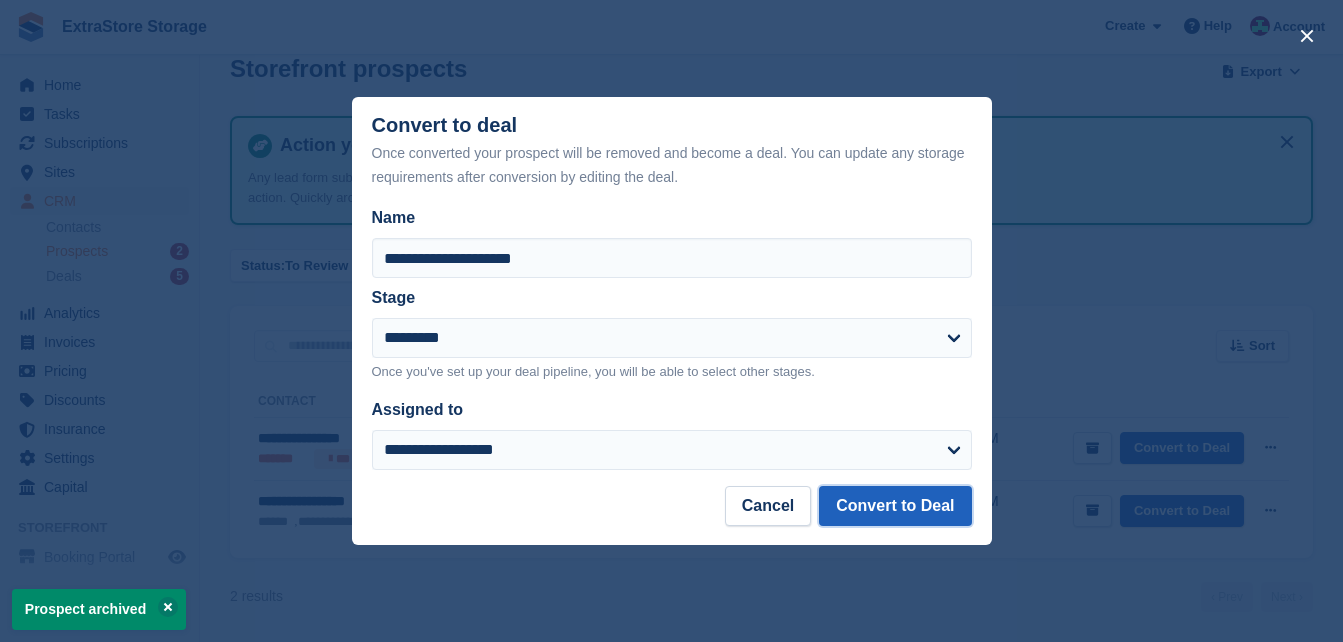 click on "Convert to Deal" at bounding box center [895, 506] 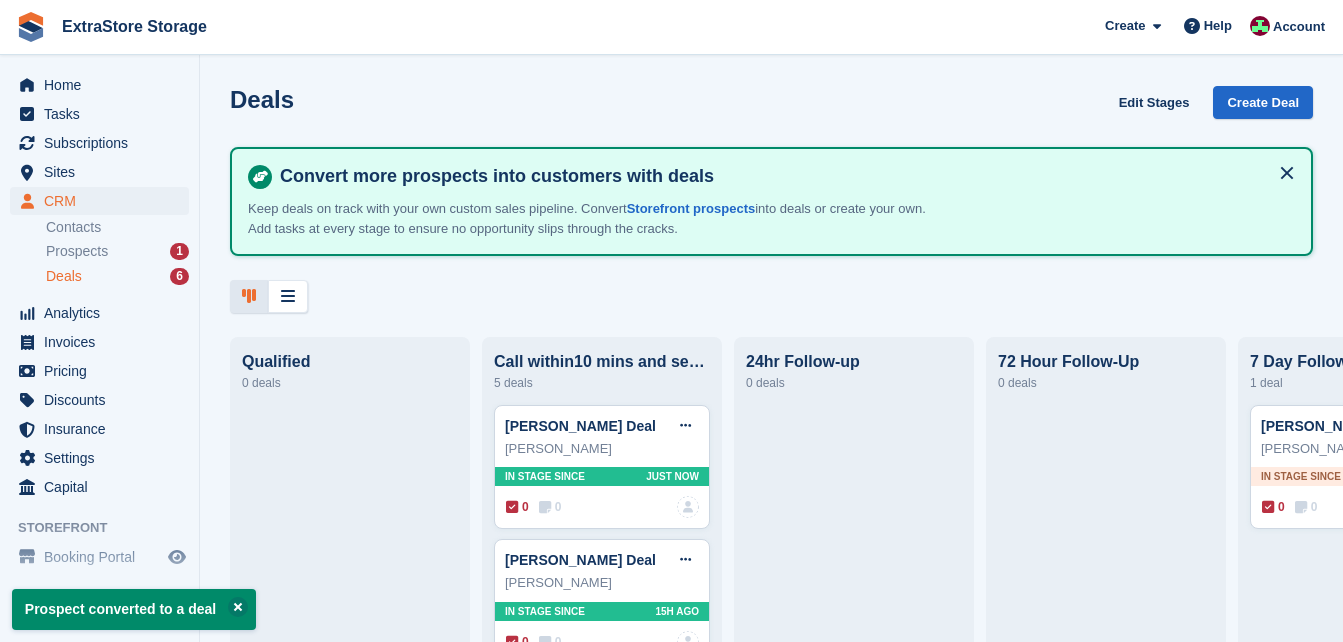 scroll, scrollTop: 0, scrollLeft: 0, axis: both 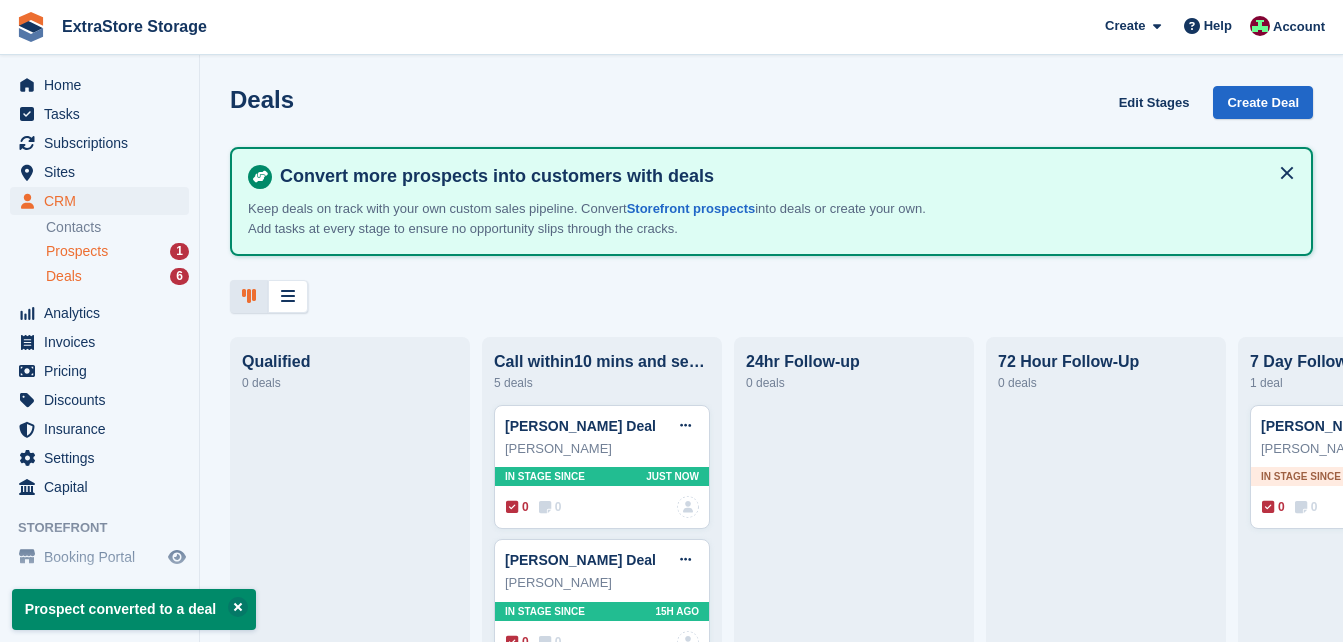 click on "Prospects
1" at bounding box center (117, 251) 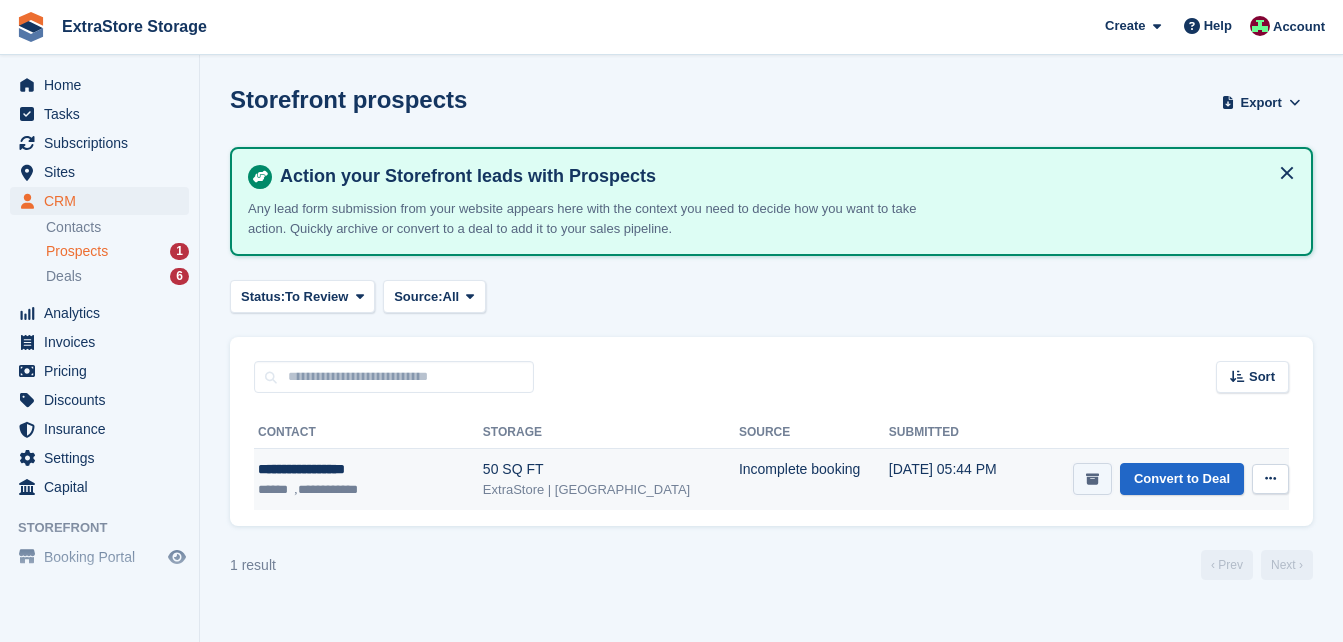 click at bounding box center [1092, 479] 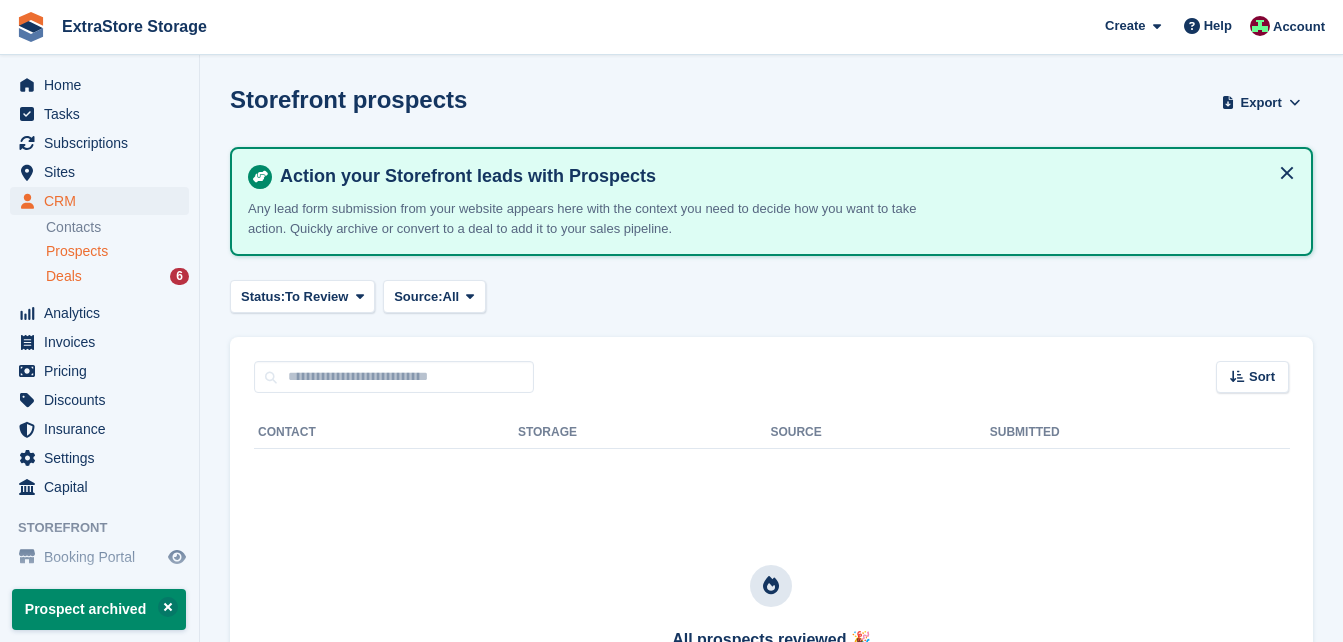 click on "Deals
6" at bounding box center [117, 276] 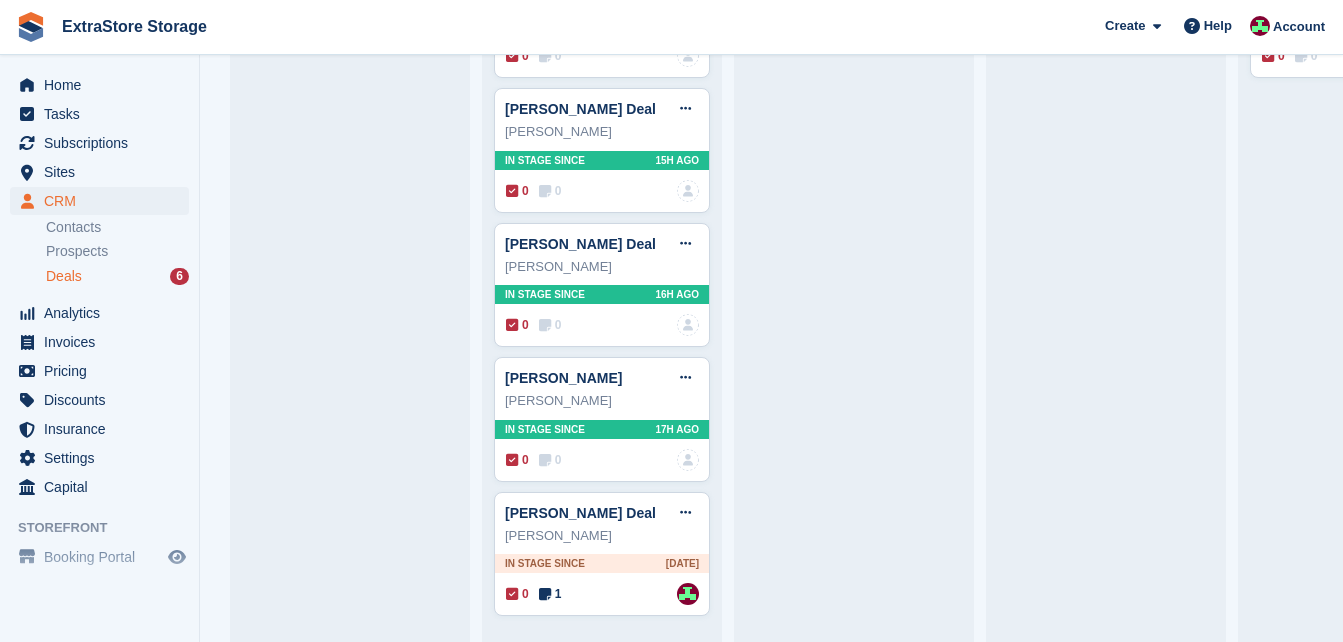 scroll, scrollTop: 471, scrollLeft: 0, axis: vertical 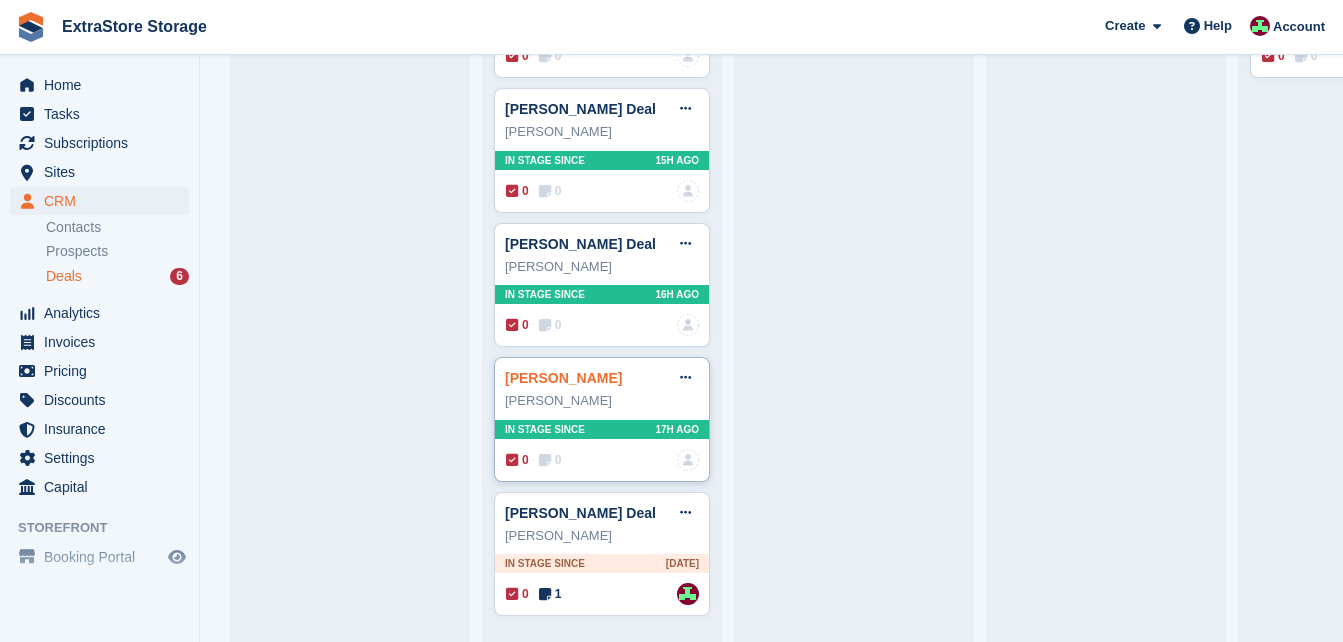 click on "[PERSON_NAME]" at bounding box center (563, 378) 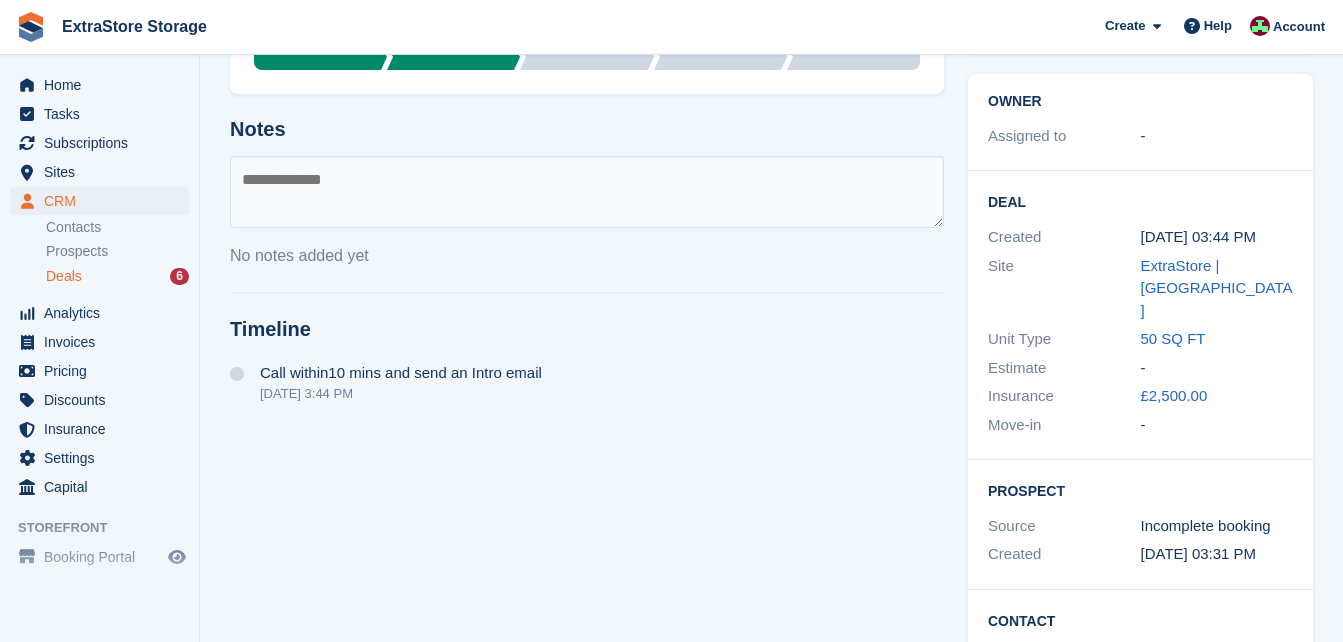 scroll, scrollTop: 432, scrollLeft: 0, axis: vertical 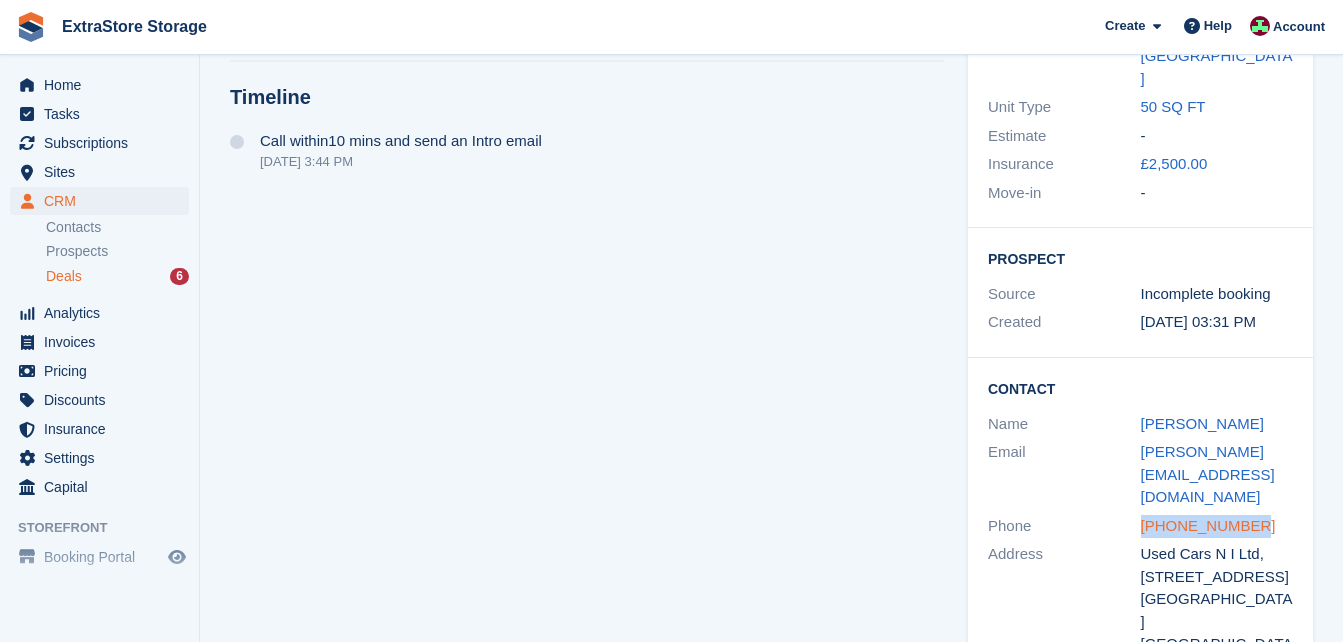 drag, startPoint x: 1256, startPoint y: 457, endPoint x: 1142, endPoint y: 459, distance: 114.01754 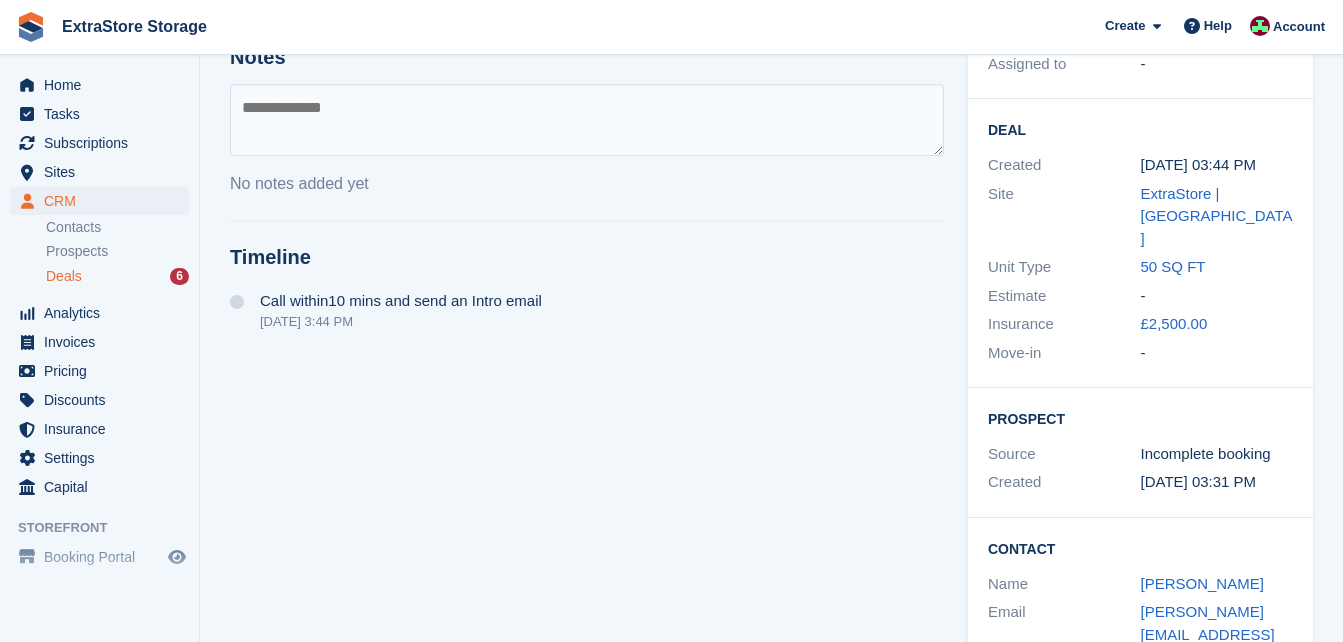 scroll, scrollTop: 0, scrollLeft: 0, axis: both 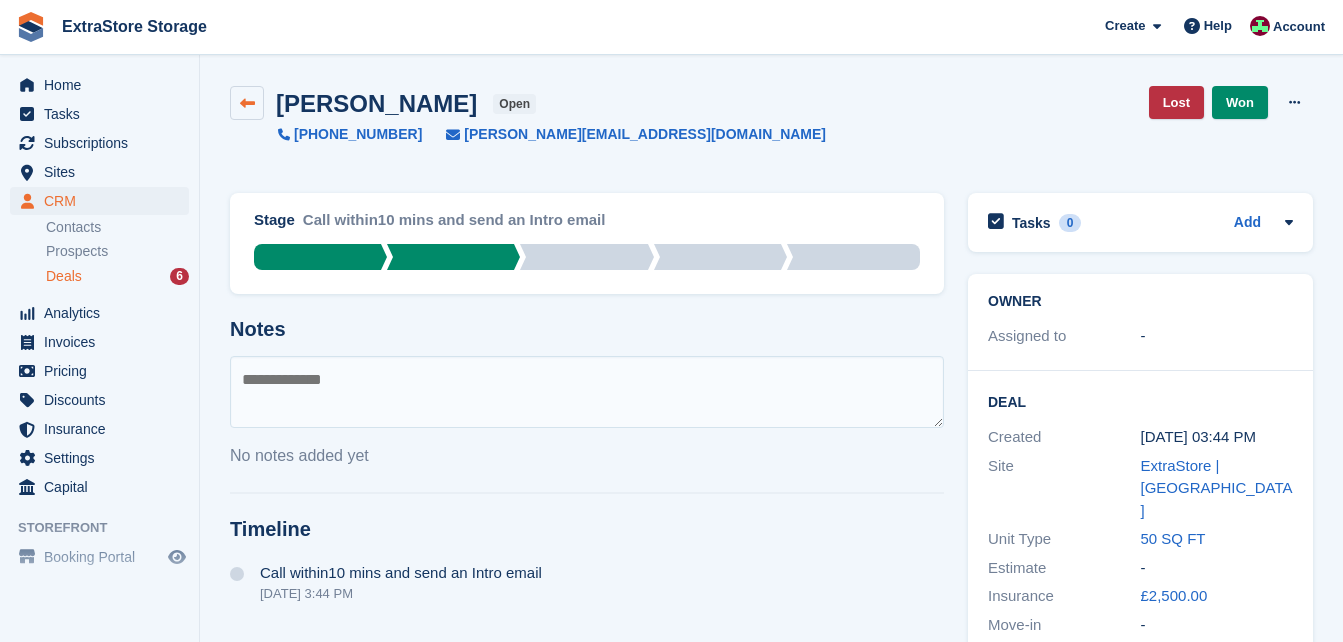 click at bounding box center (247, 103) 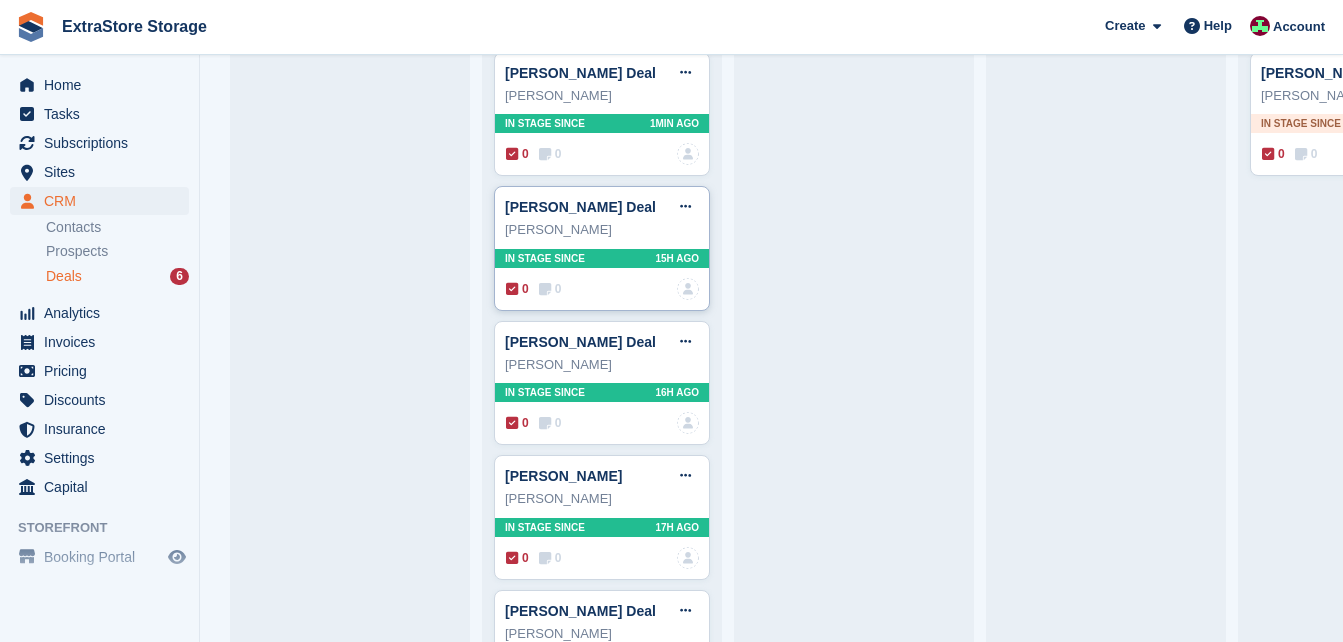 scroll, scrollTop: 400, scrollLeft: 0, axis: vertical 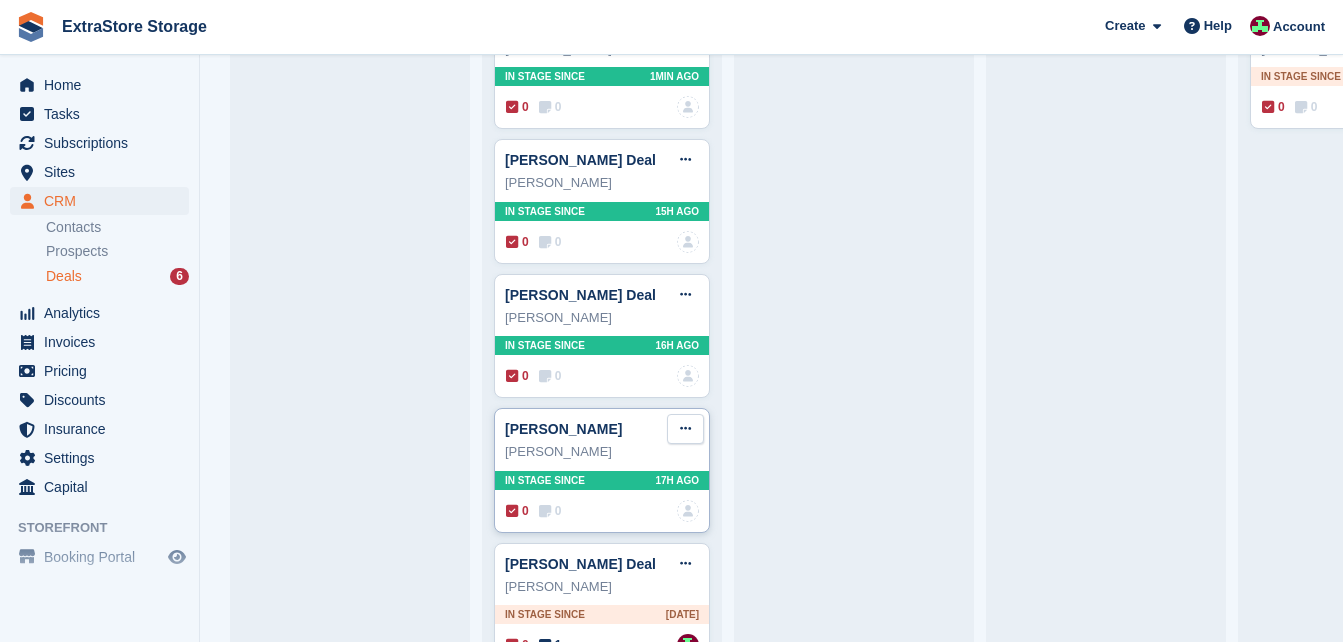 click at bounding box center (685, 428) 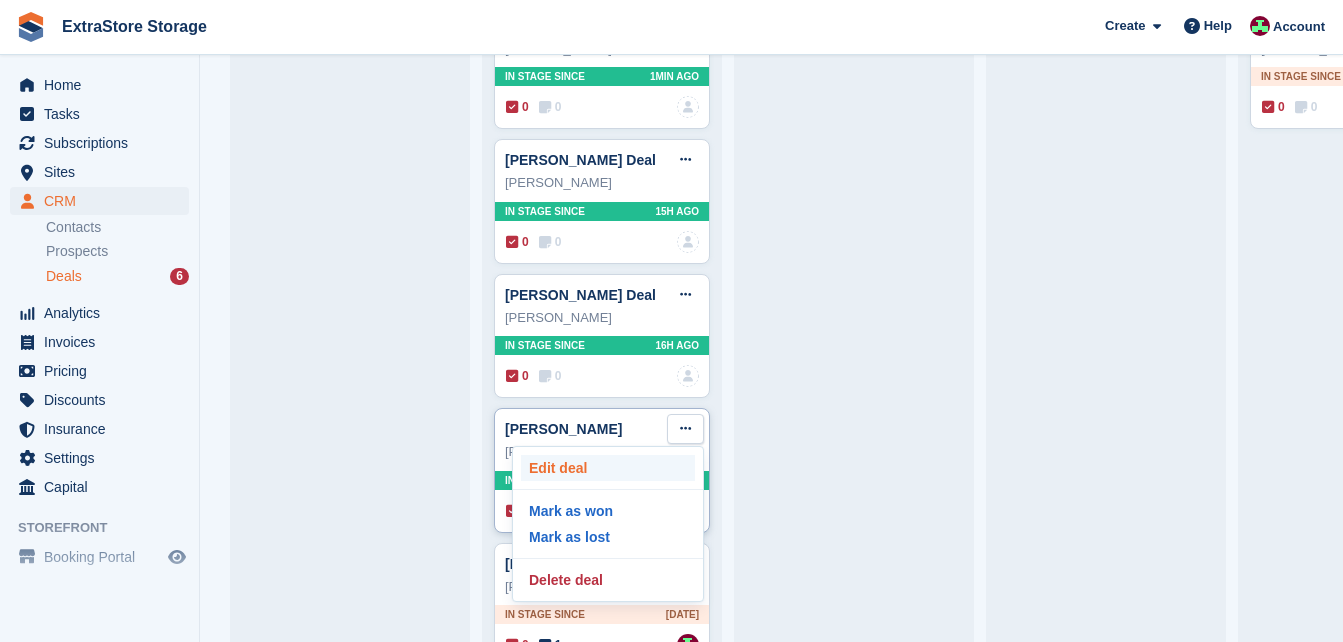 click on "Edit deal" at bounding box center (608, 468) 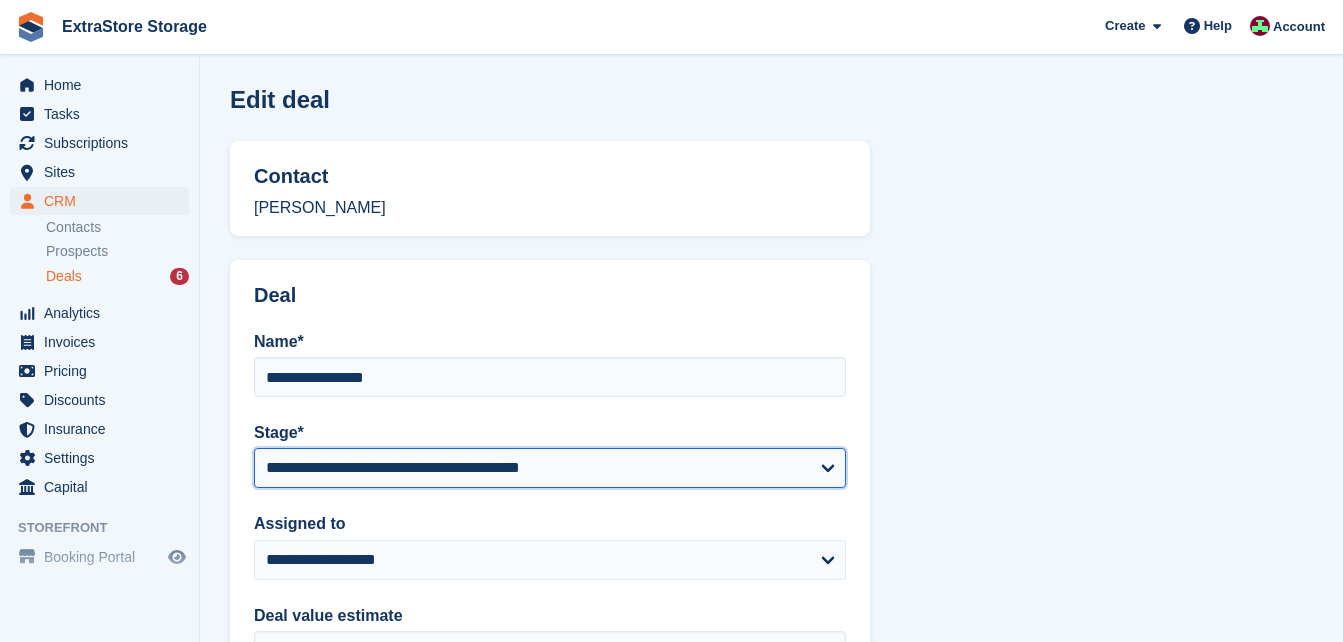 click on "**********" at bounding box center [550, 468] 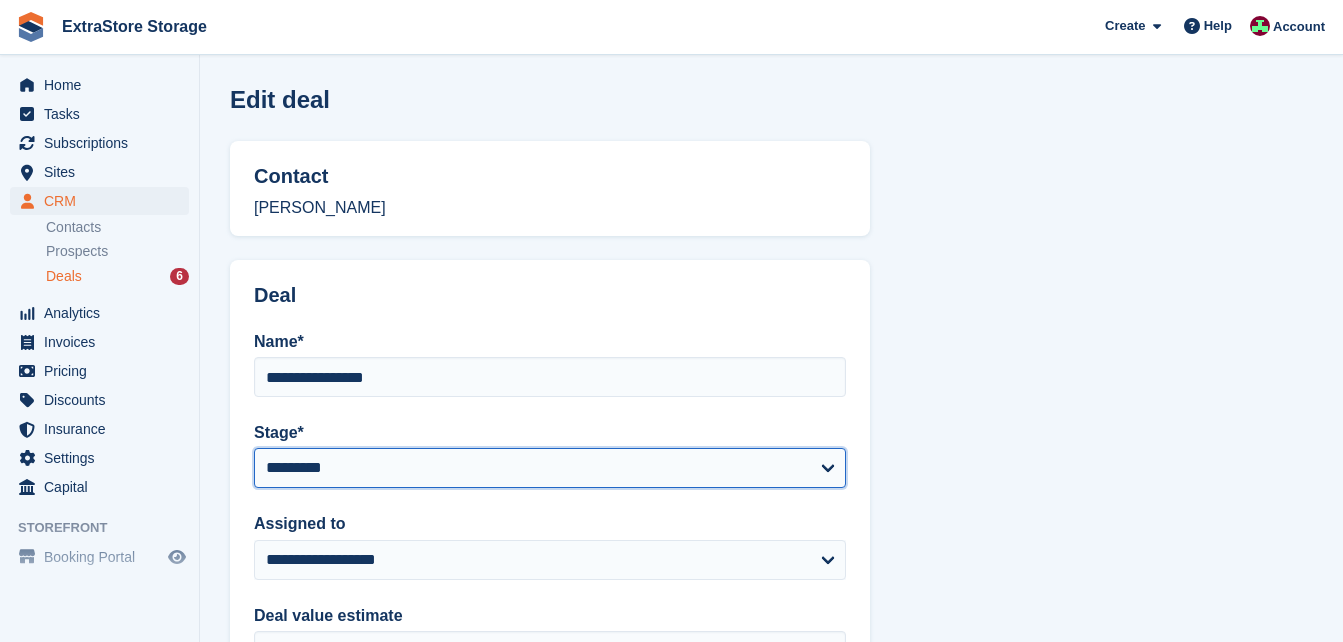 click on "**********" at bounding box center [550, 468] 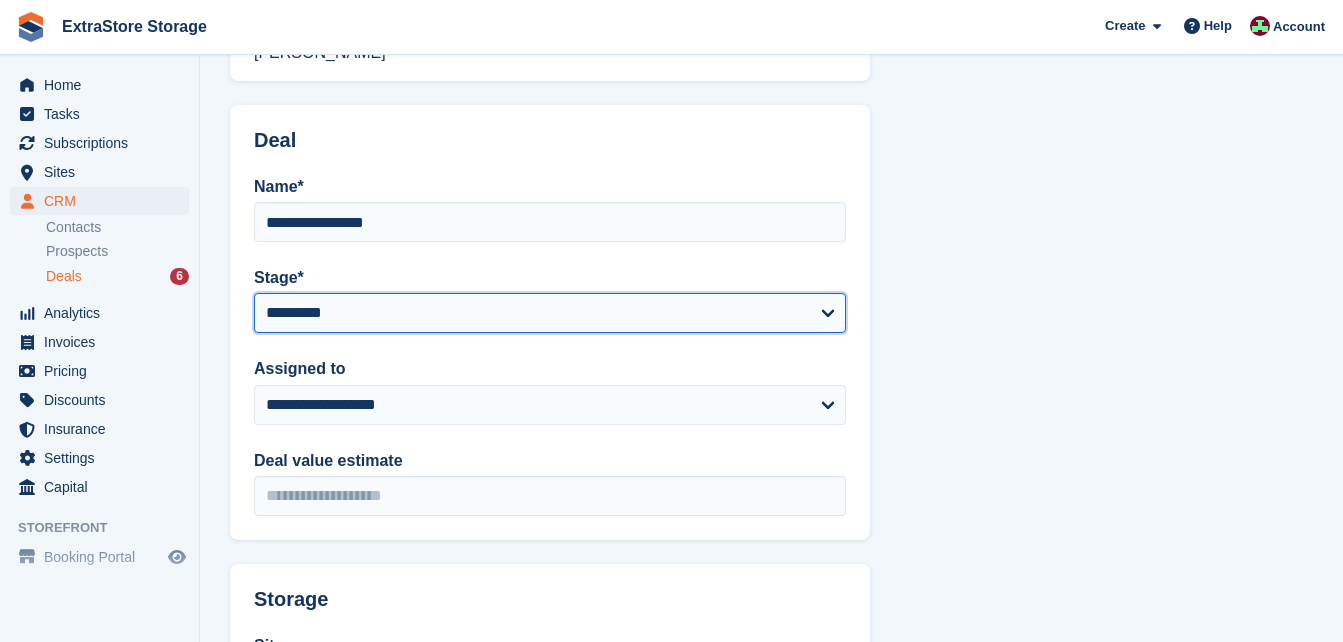 scroll, scrollTop: 200, scrollLeft: 0, axis: vertical 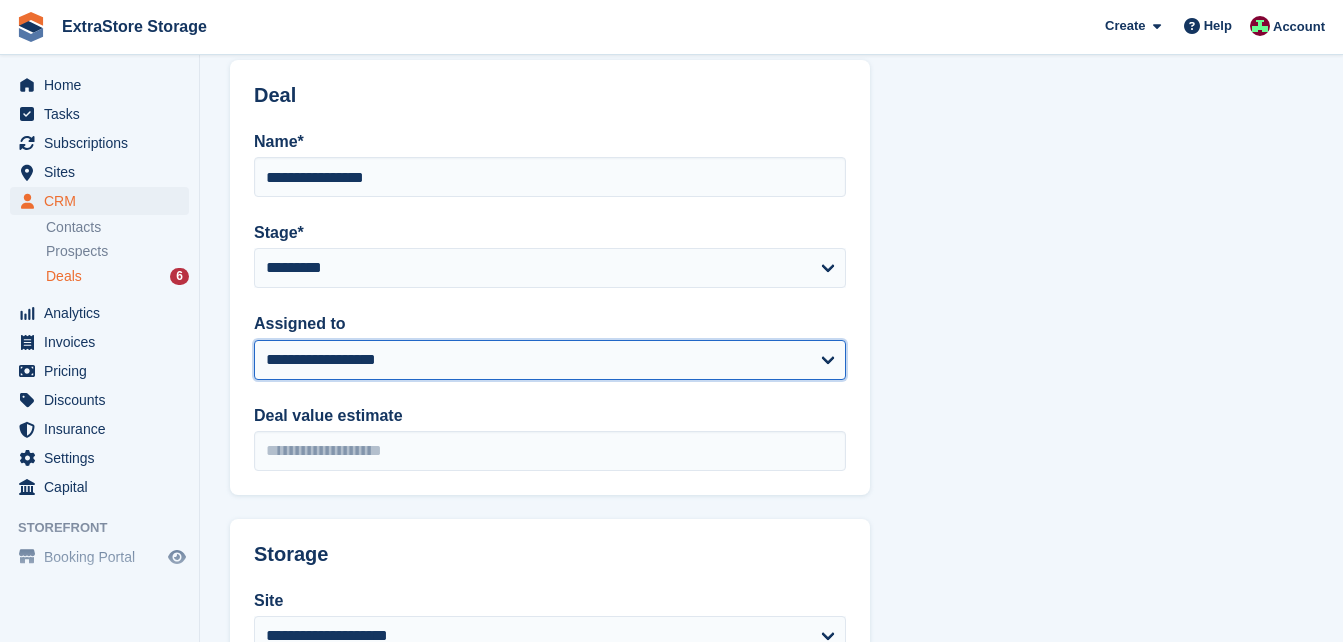 click on "**********" at bounding box center (550, 360) 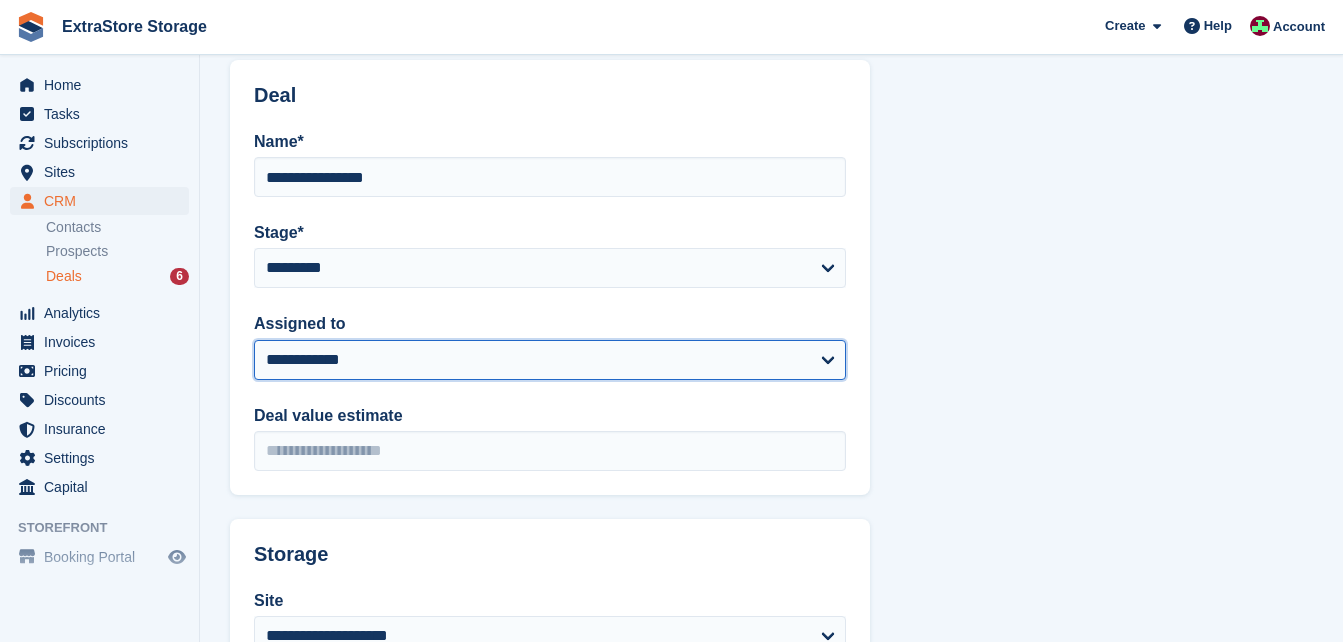 click on "**********" at bounding box center (550, 360) 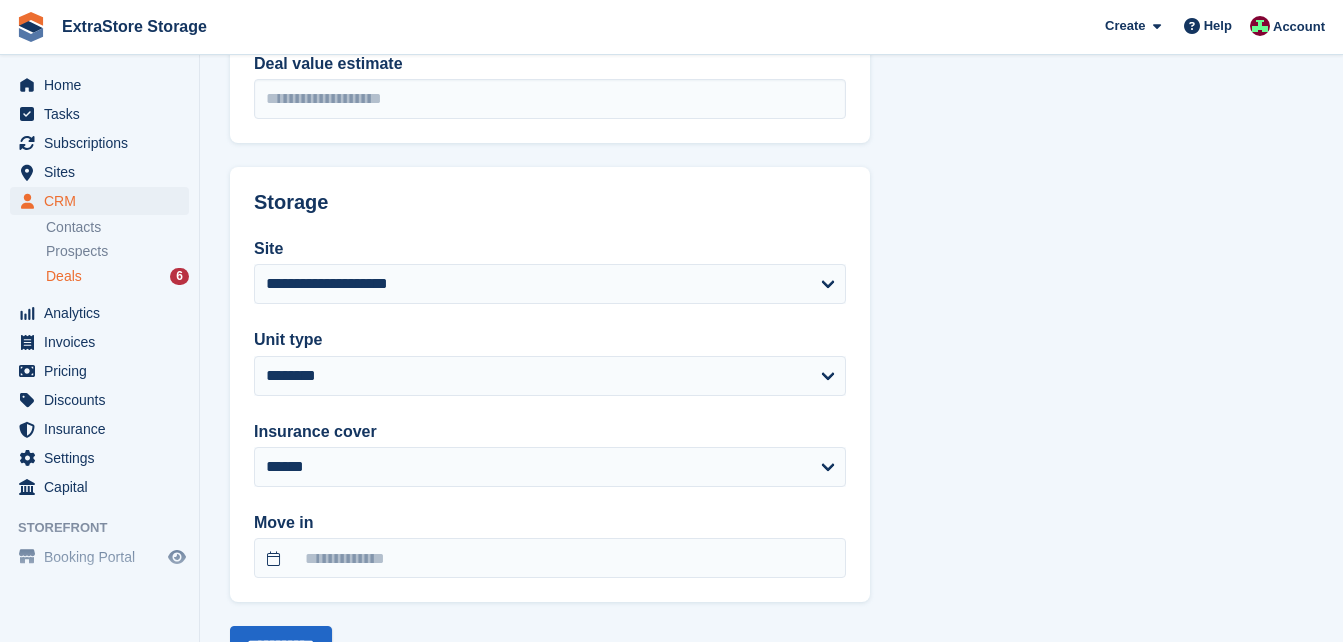 scroll, scrollTop: 600, scrollLeft: 0, axis: vertical 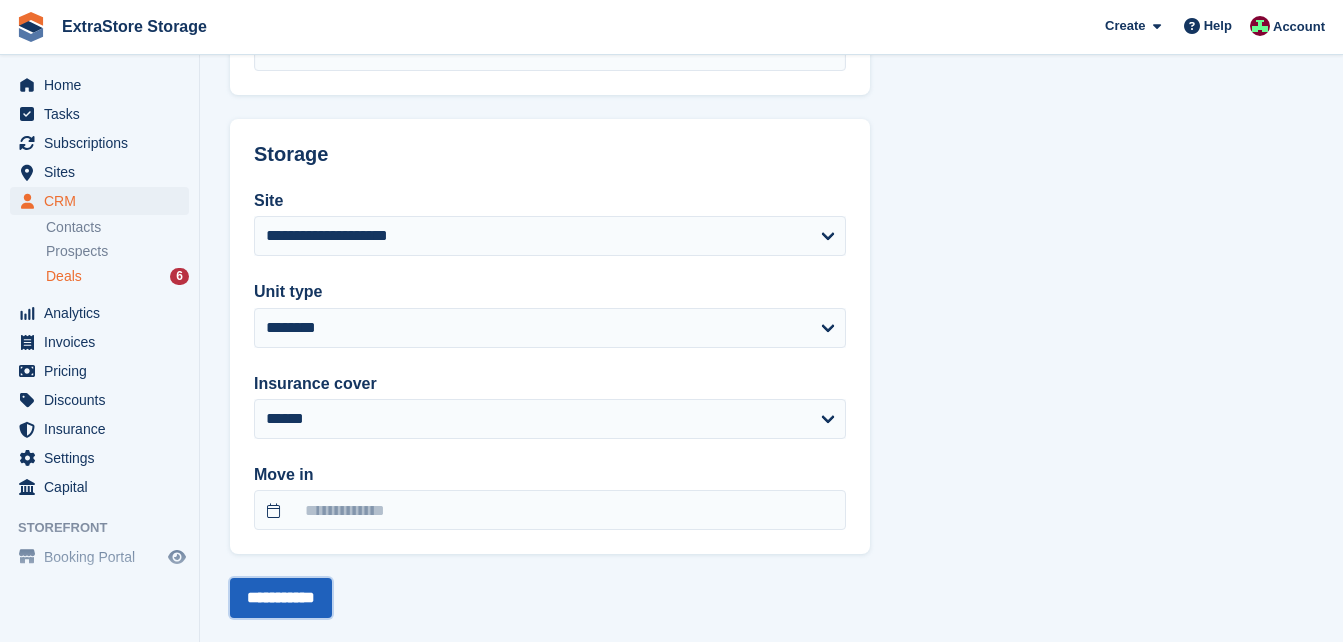 click on "**********" at bounding box center [281, 598] 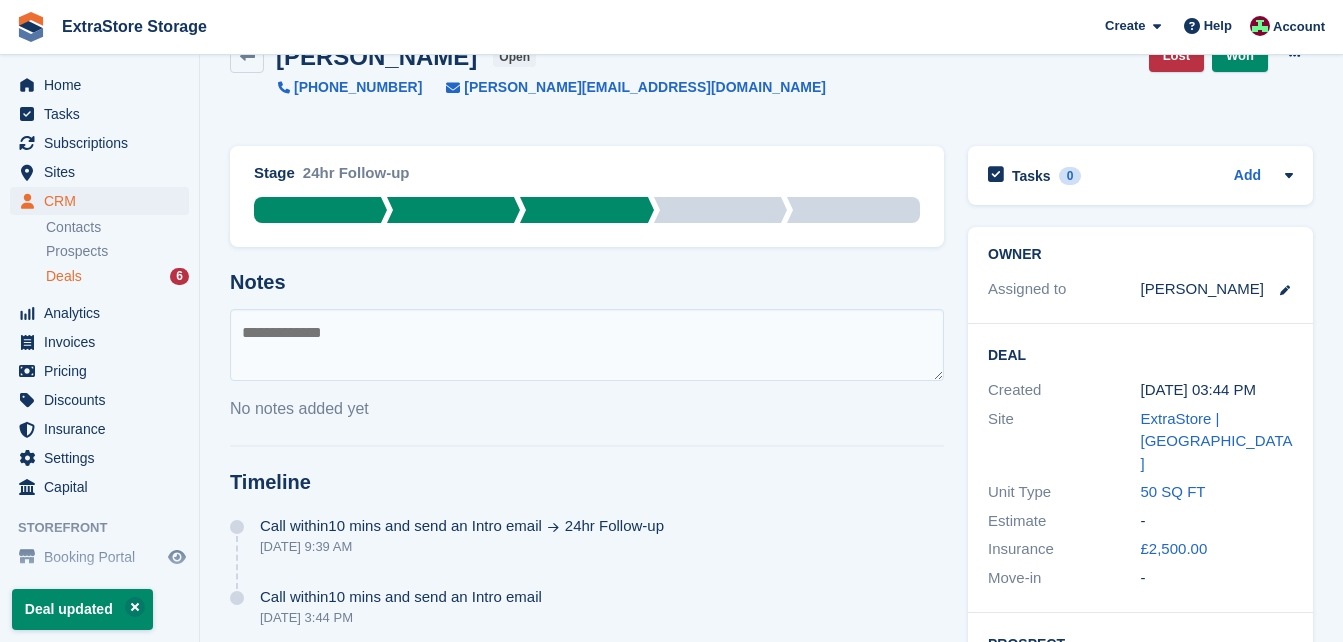 scroll, scrollTop: 0, scrollLeft: 0, axis: both 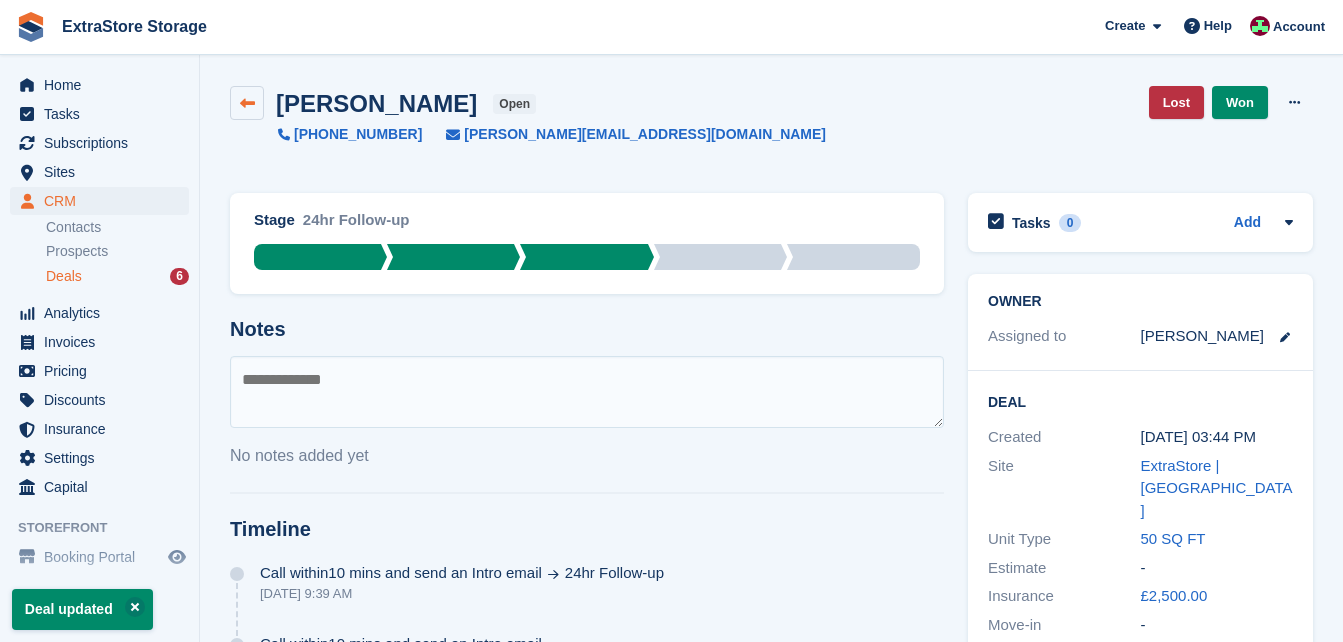 click at bounding box center (247, 103) 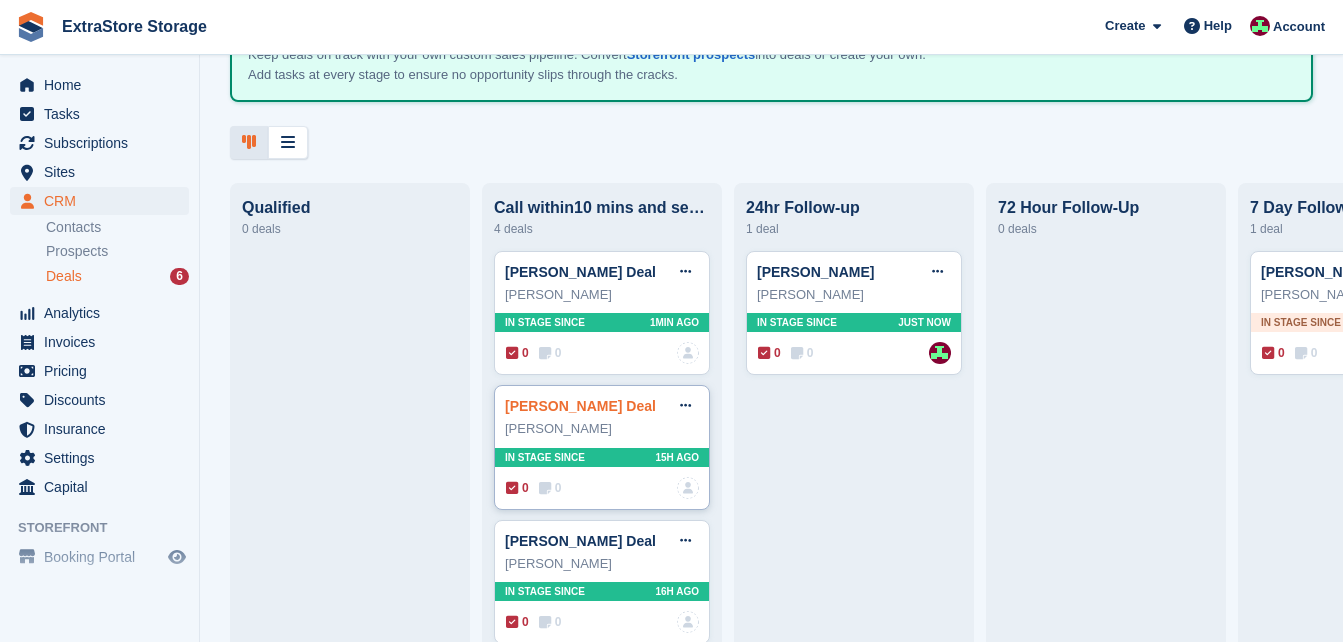 scroll, scrollTop: 200, scrollLeft: 0, axis: vertical 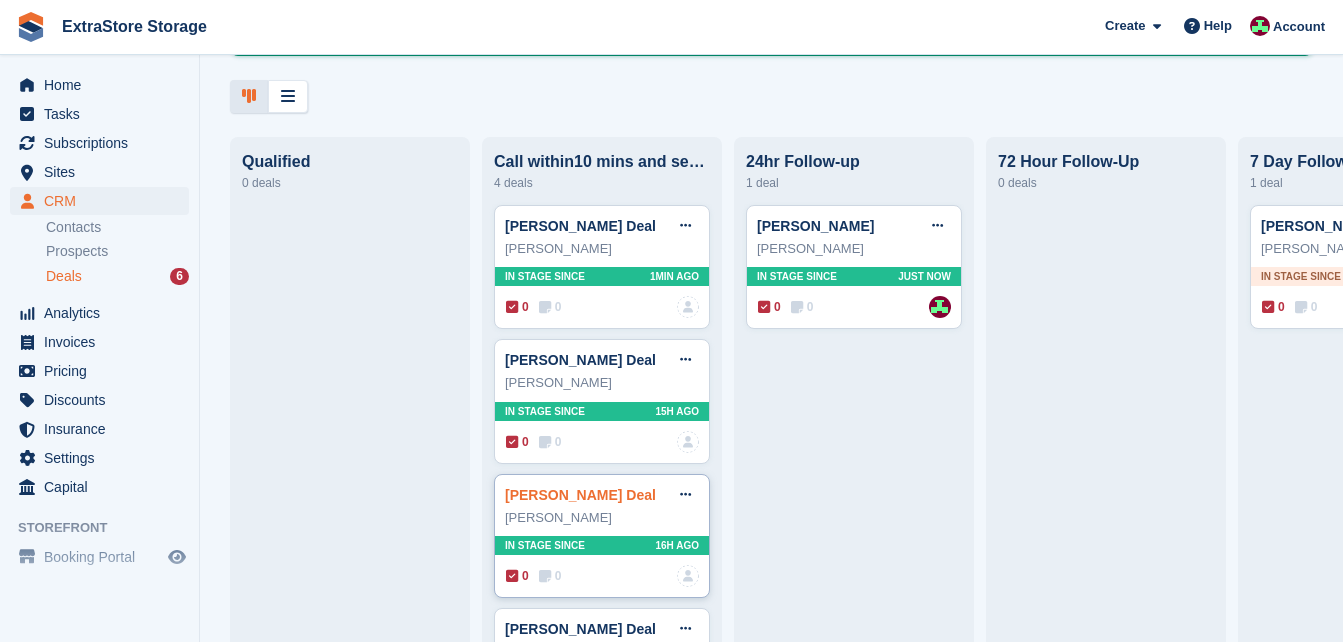click on "[PERSON_NAME] Deal" at bounding box center [580, 495] 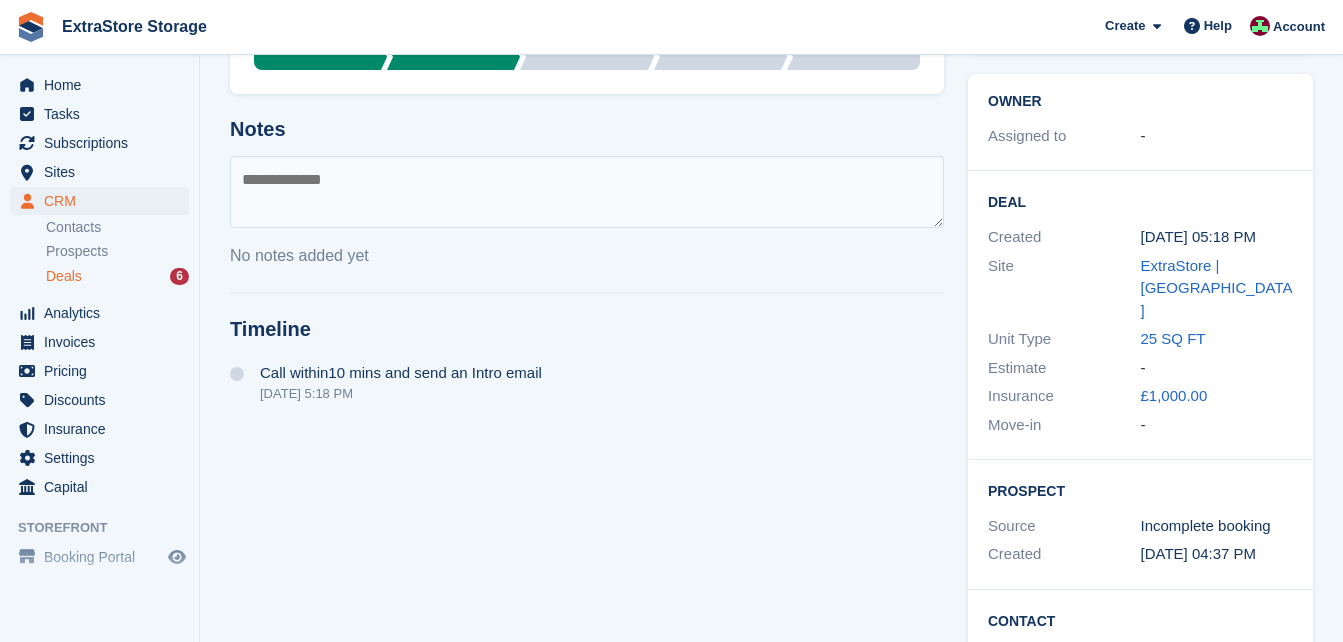 scroll, scrollTop: 400, scrollLeft: 0, axis: vertical 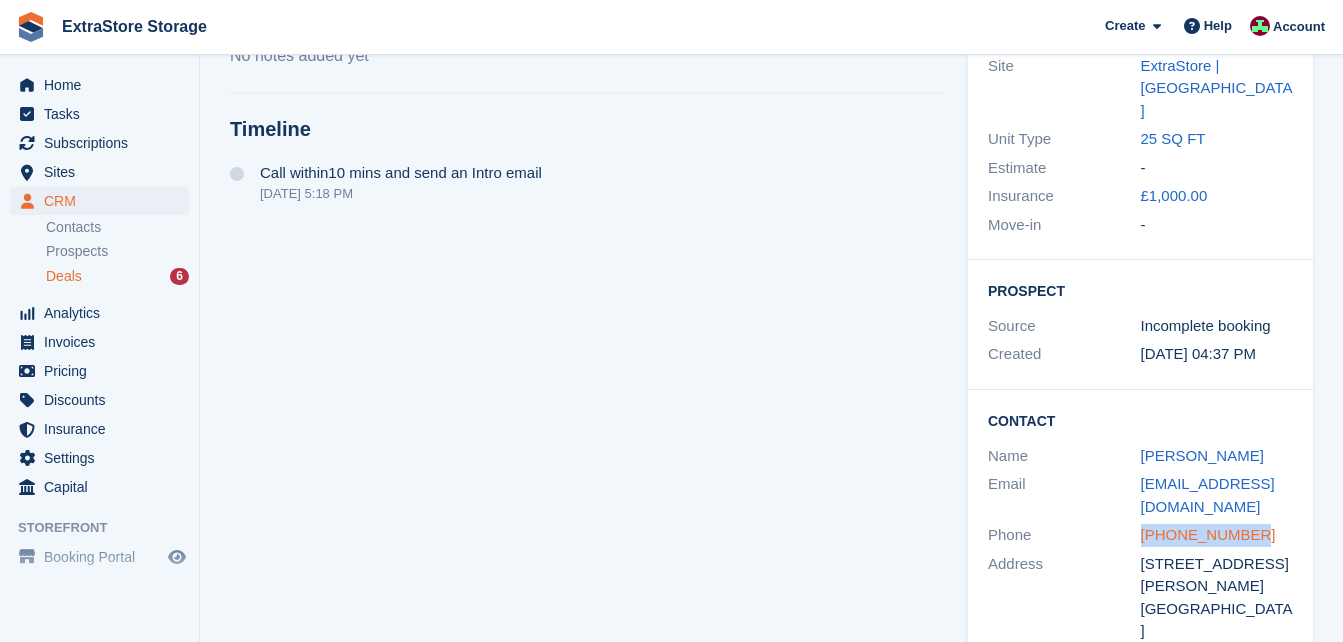drag, startPoint x: 1256, startPoint y: 489, endPoint x: 1143, endPoint y: 487, distance: 113.0177 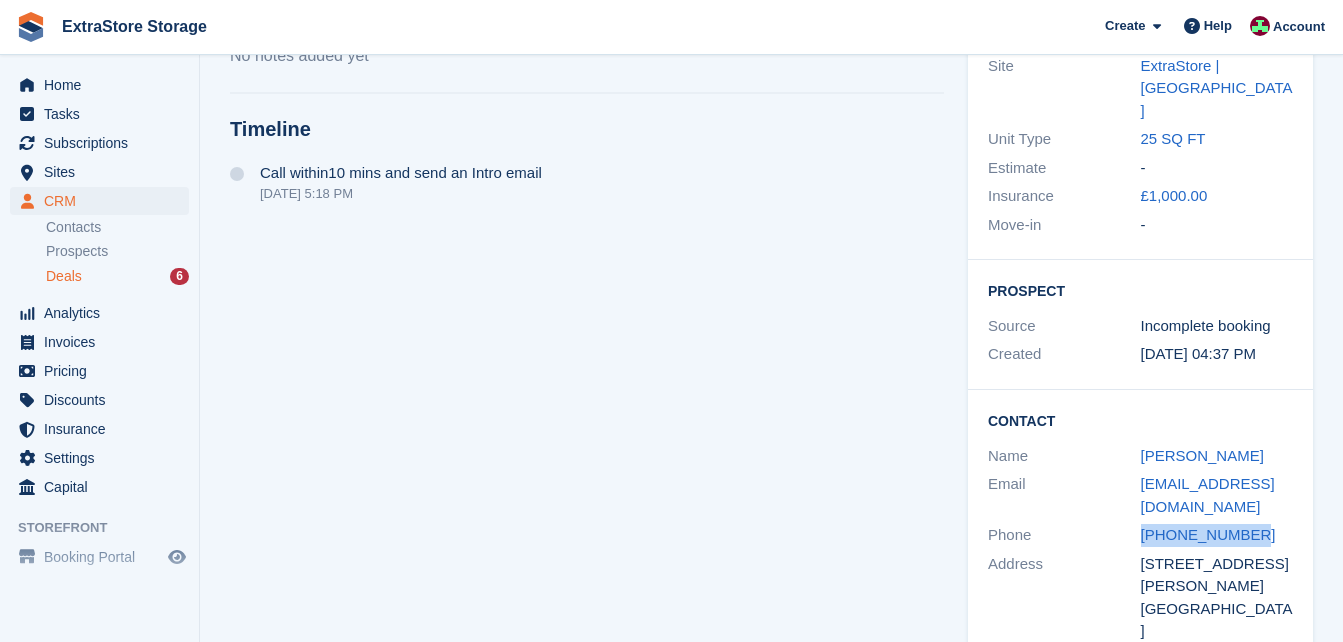 scroll, scrollTop: 0, scrollLeft: 0, axis: both 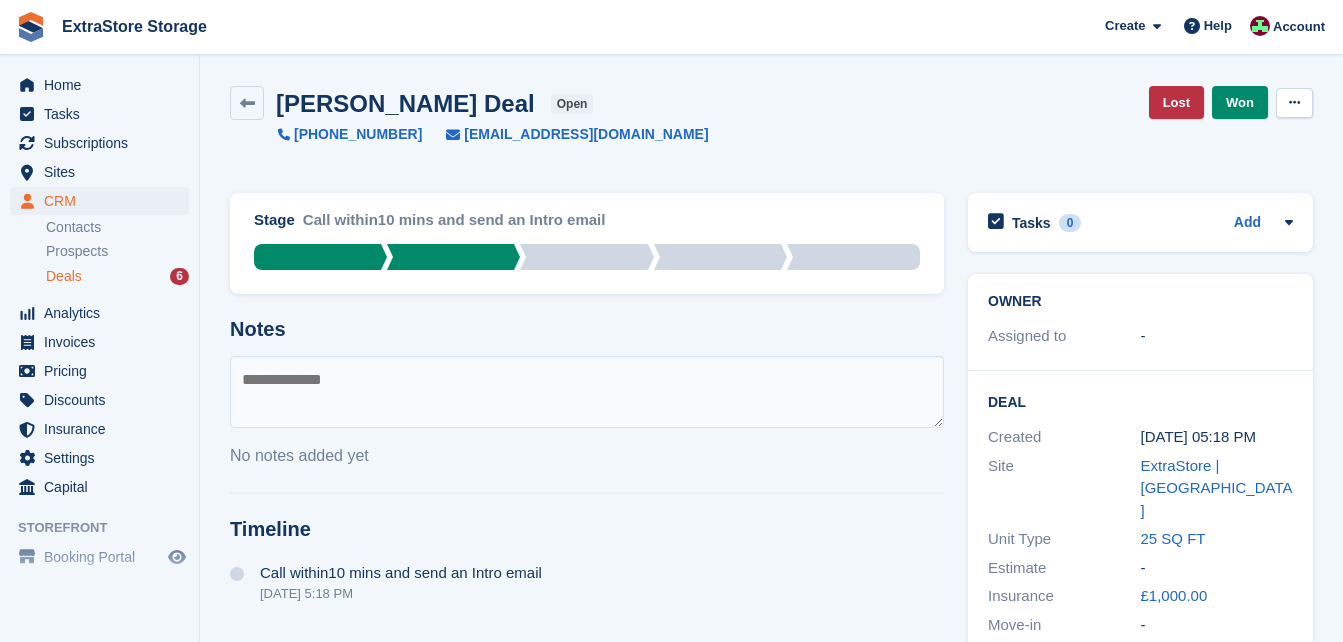 click at bounding box center (1294, 102) 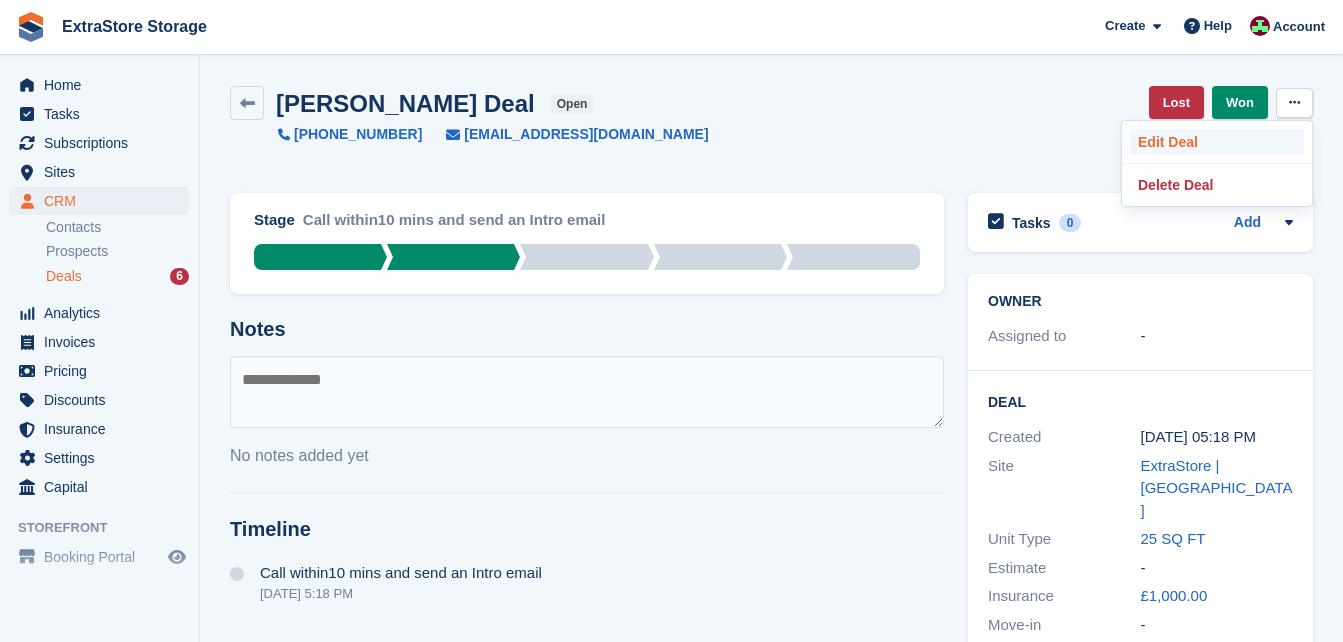 click on "Edit Deal" at bounding box center [1217, 142] 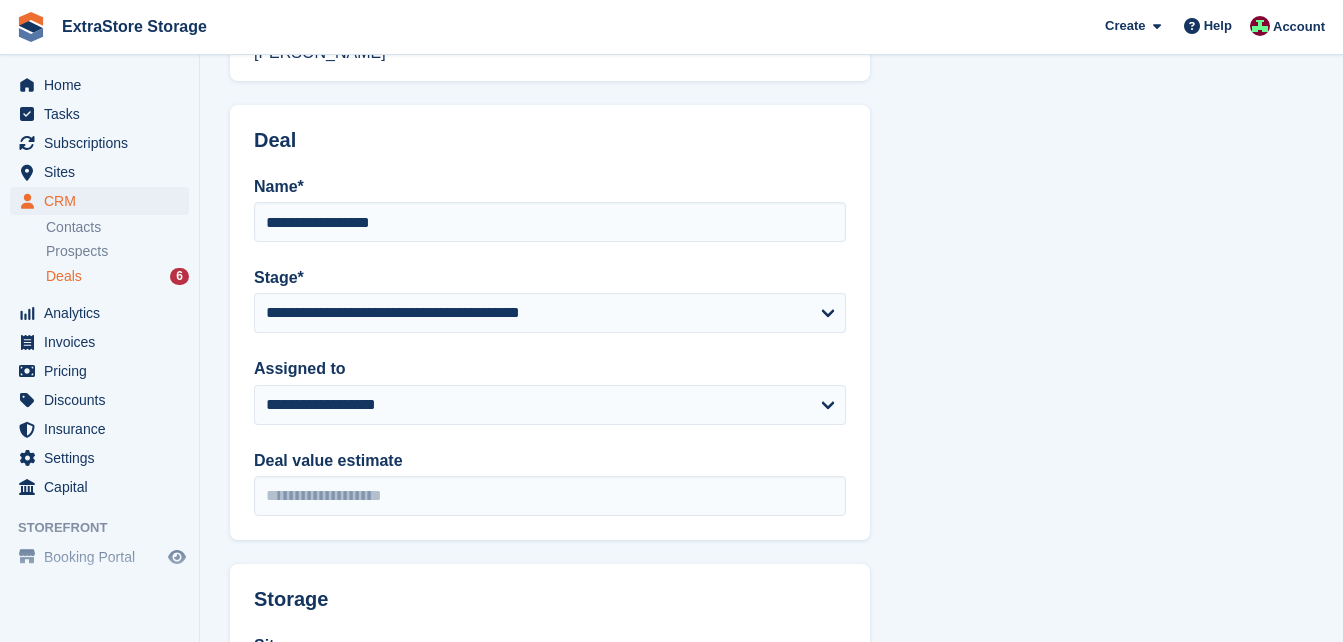 scroll, scrollTop: 200, scrollLeft: 0, axis: vertical 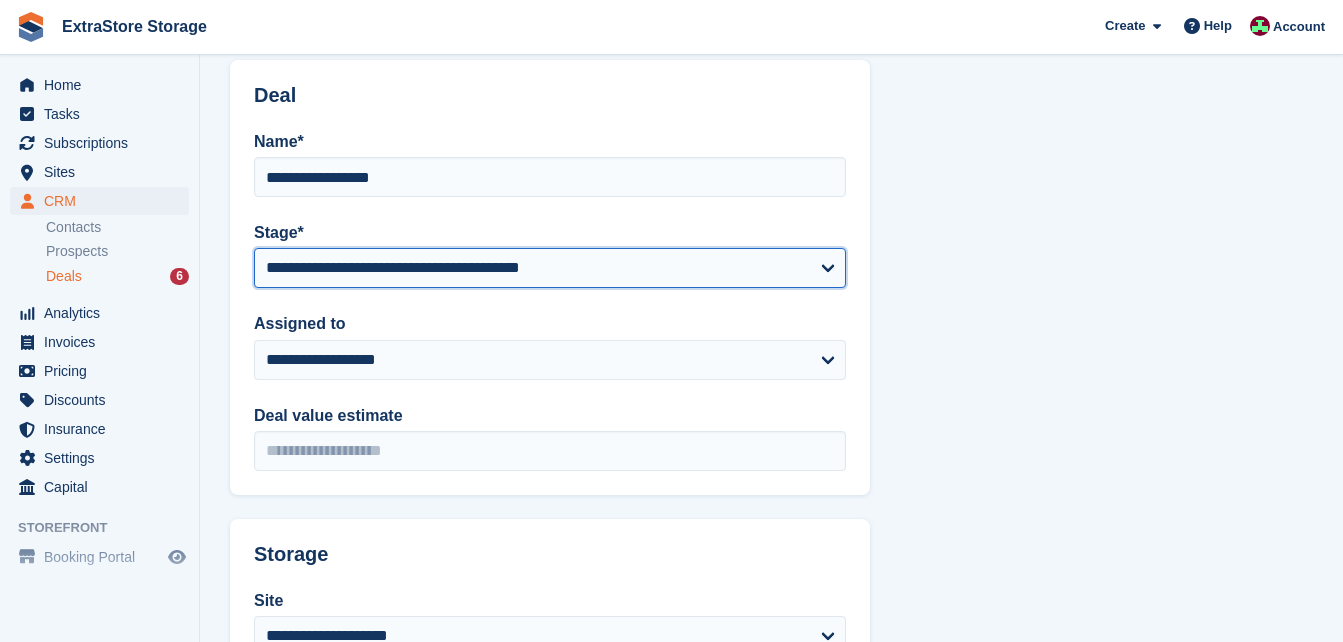 click on "**********" at bounding box center [550, 268] 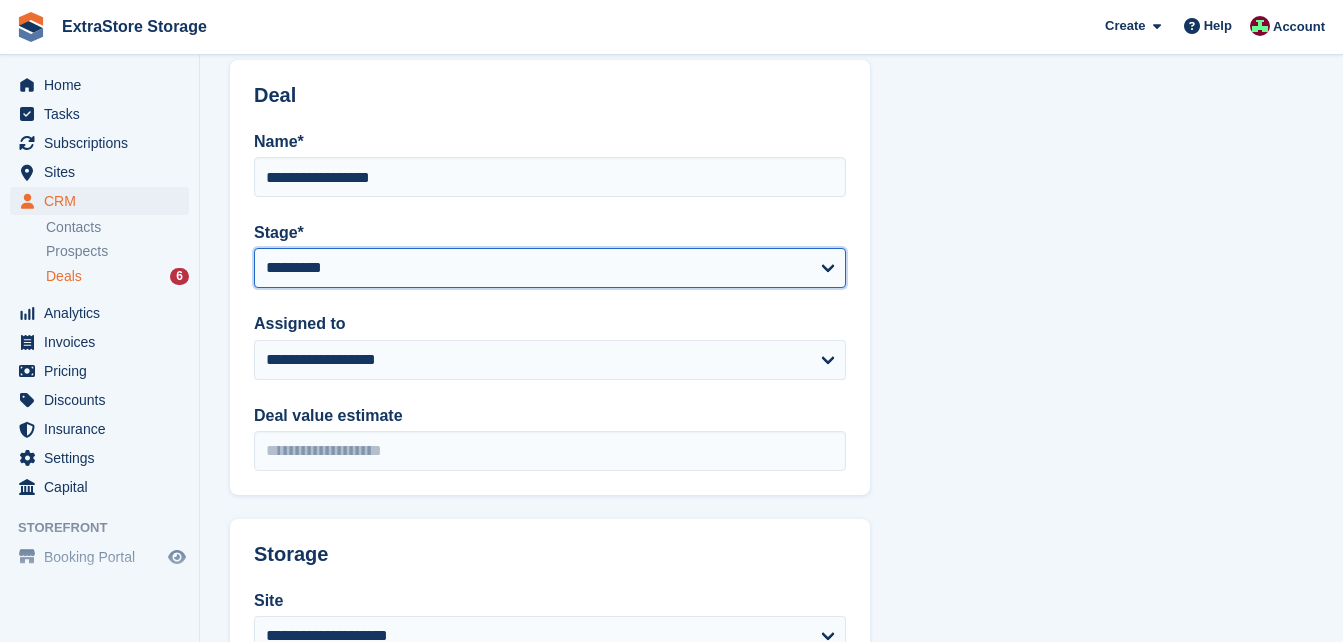 click on "**********" at bounding box center (550, 268) 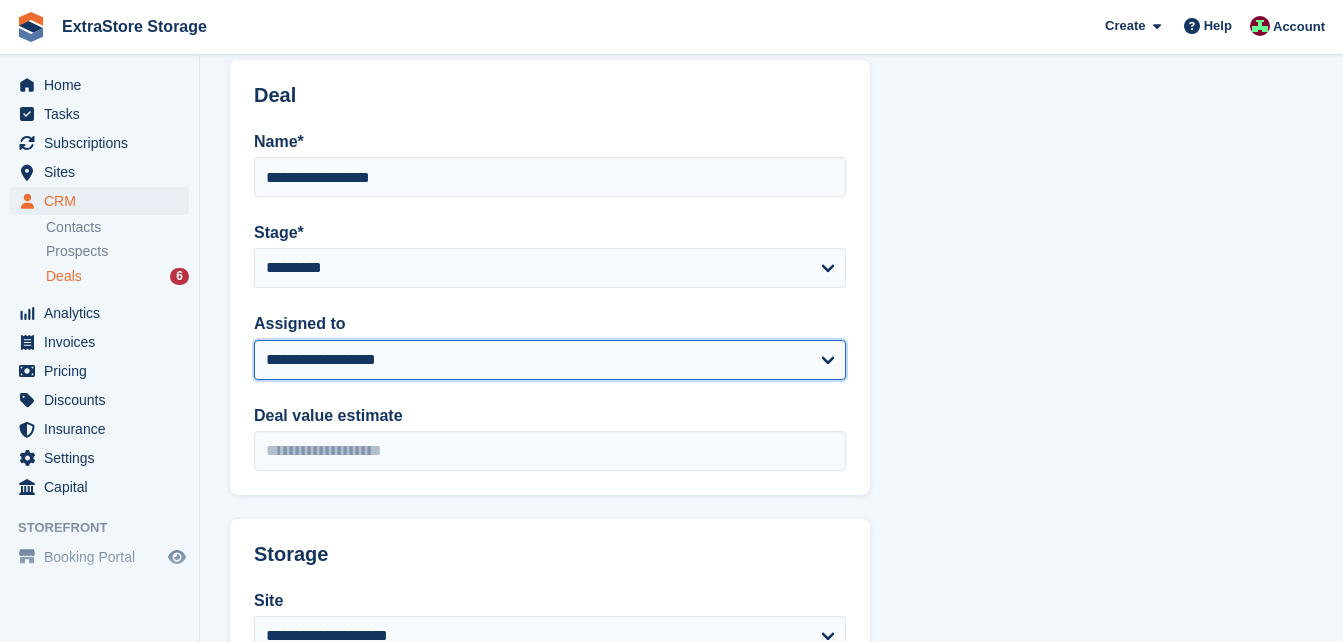 click on "**********" at bounding box center [550, 360] 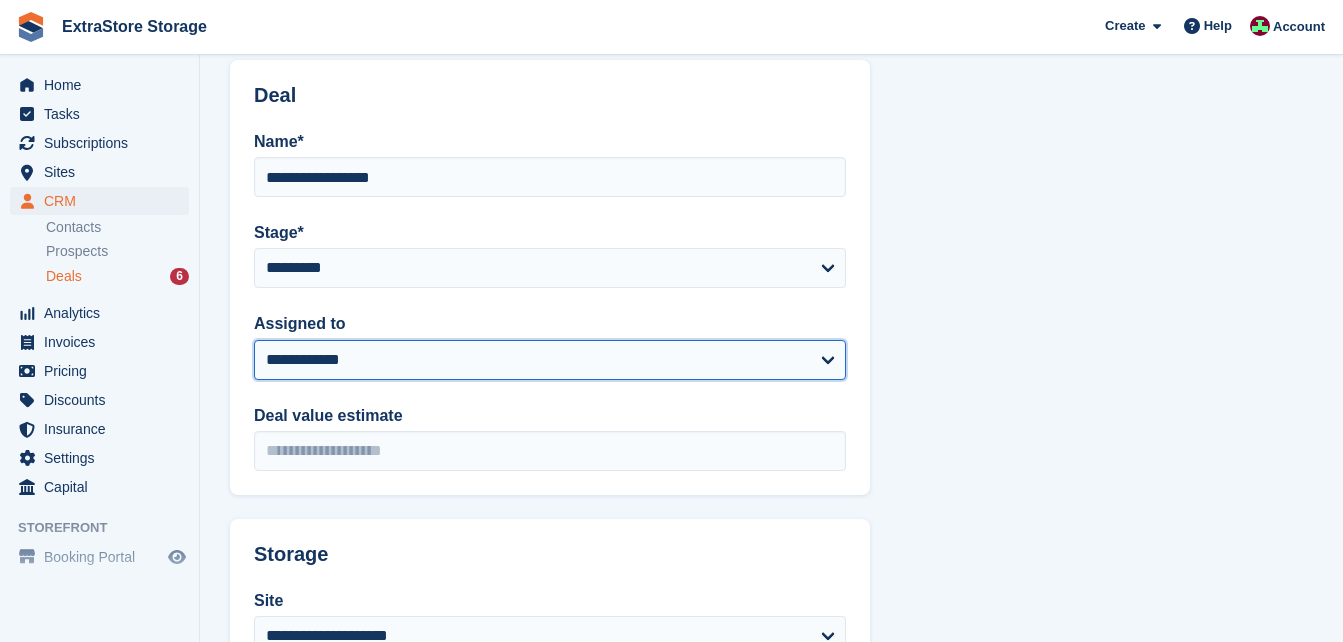 click on "**********" at bounding box center (550, 360) 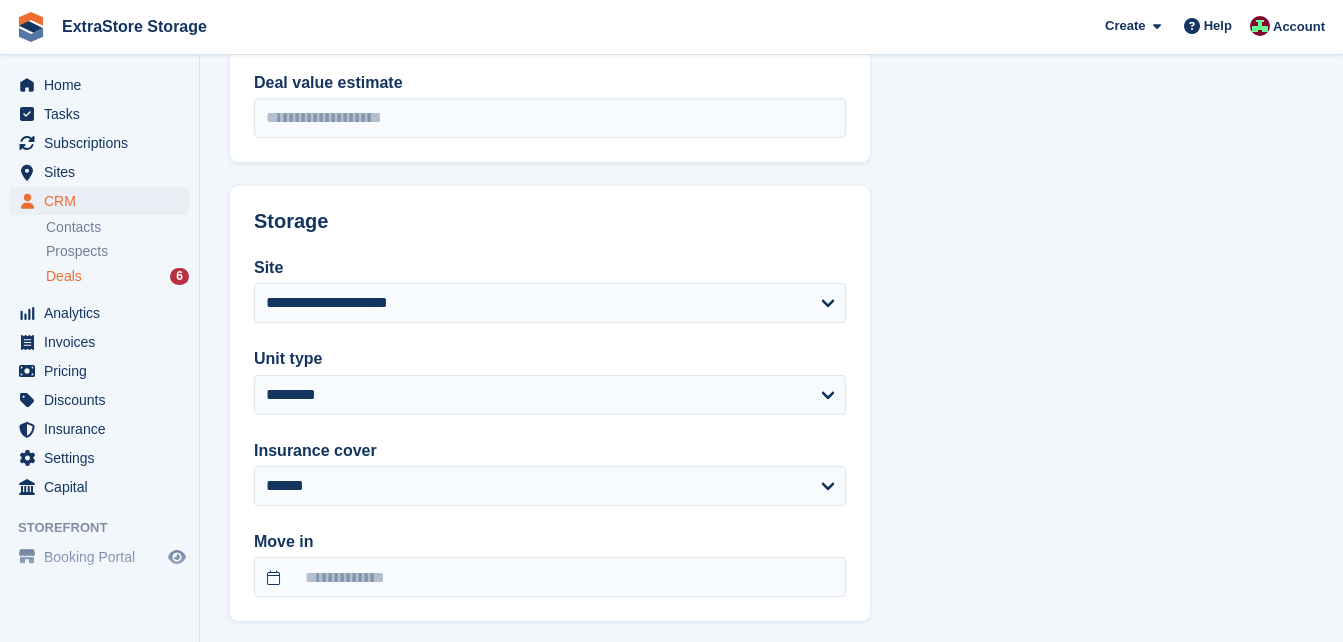 scroll, scrollTop: 600, scrollLeft: 0, axis: vertical 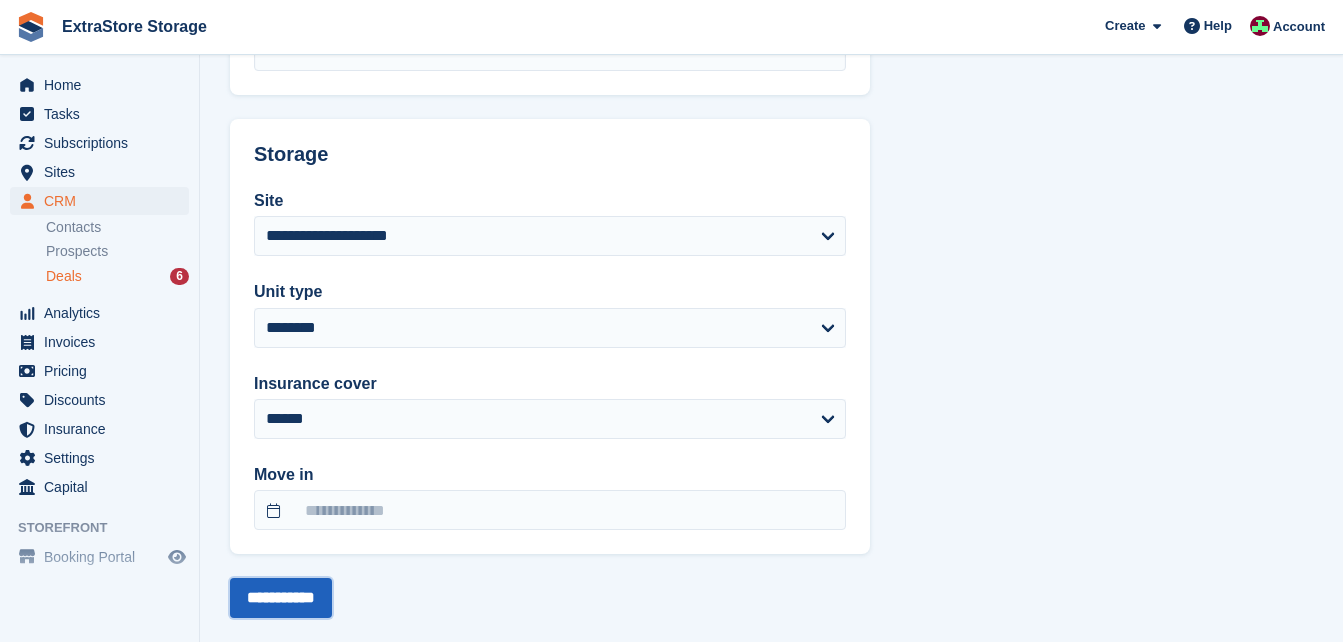 click on "**********" at bounding box center [281, 598] 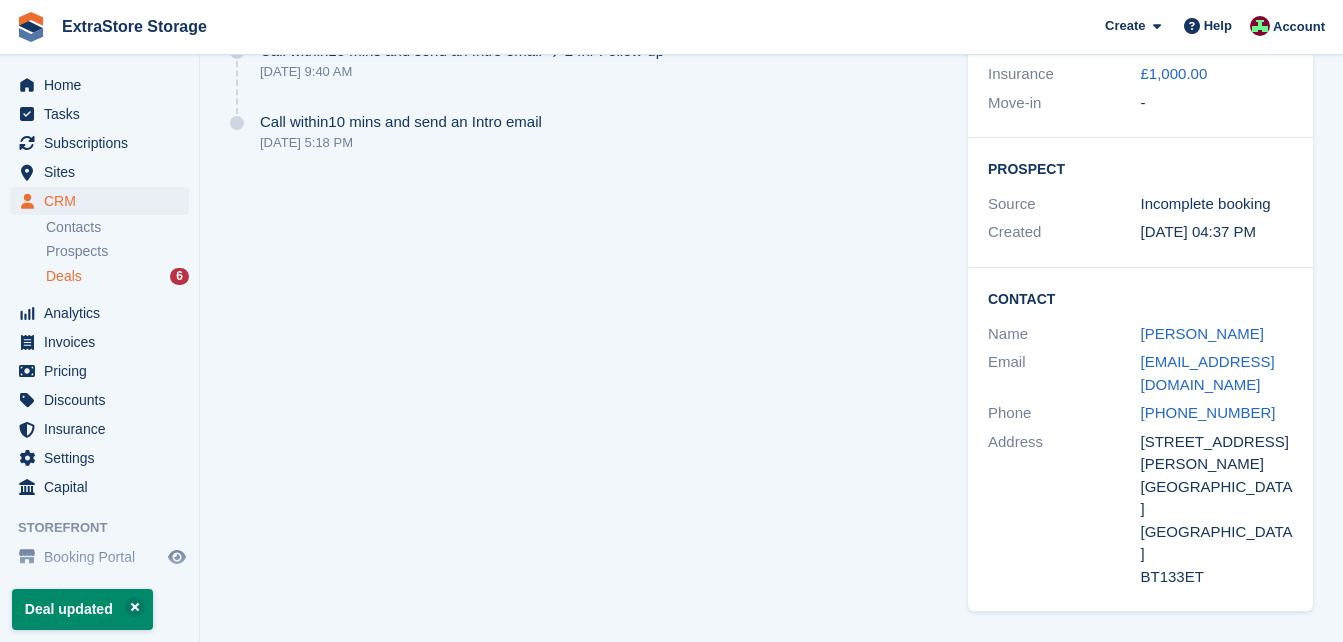 scroll, scrollTop: 0, scrollLeft: 0, axis: both 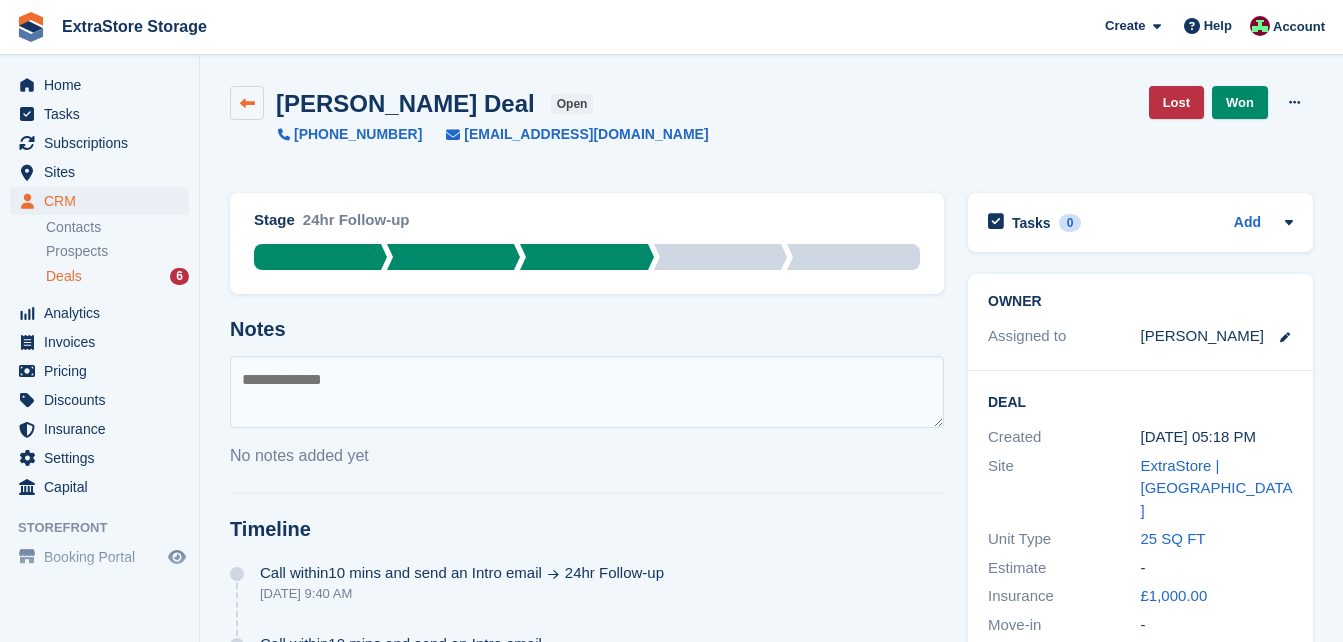 click at bounding box center [247, 103] 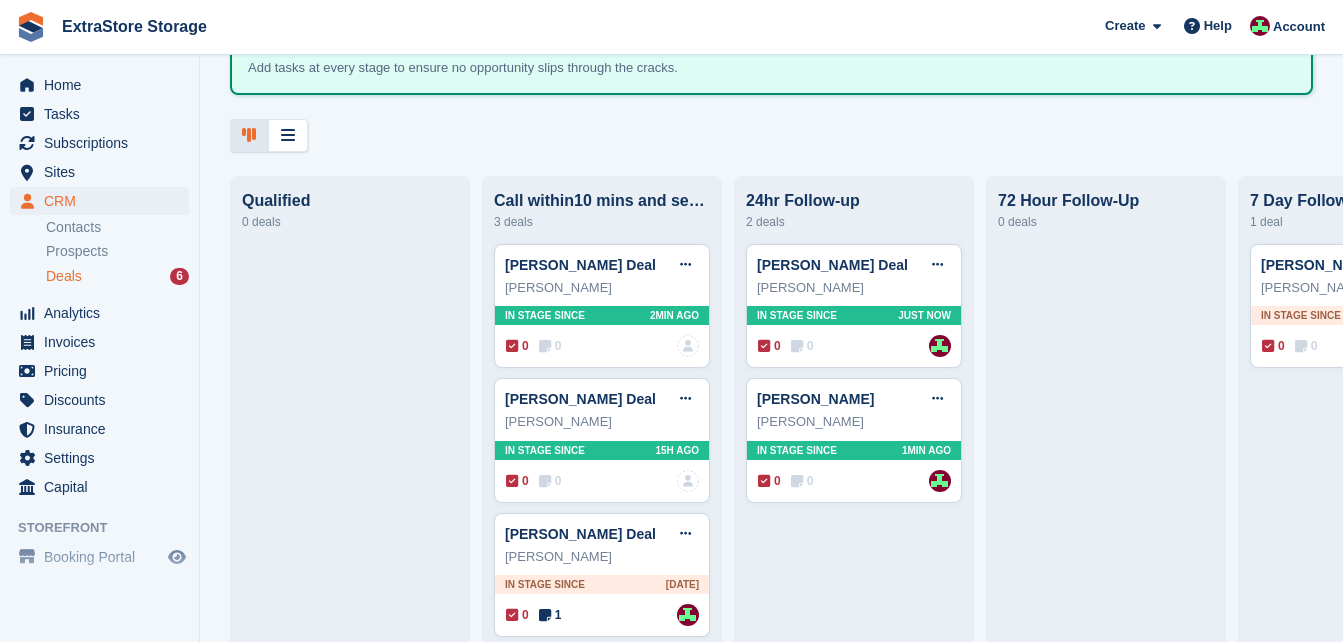 scroll, scrollTop: 200, scrollLeft: 0, axis: vertical 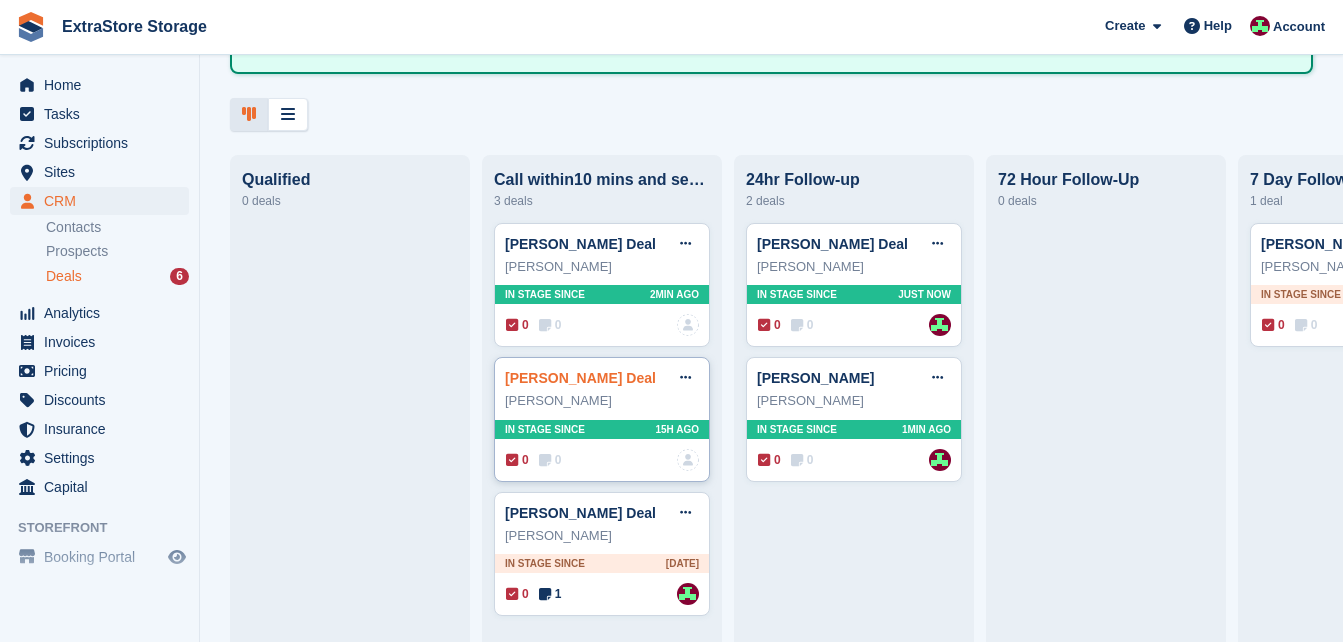 click on "[PERSON_NAME] Deal" at bounding box center (580, 378) 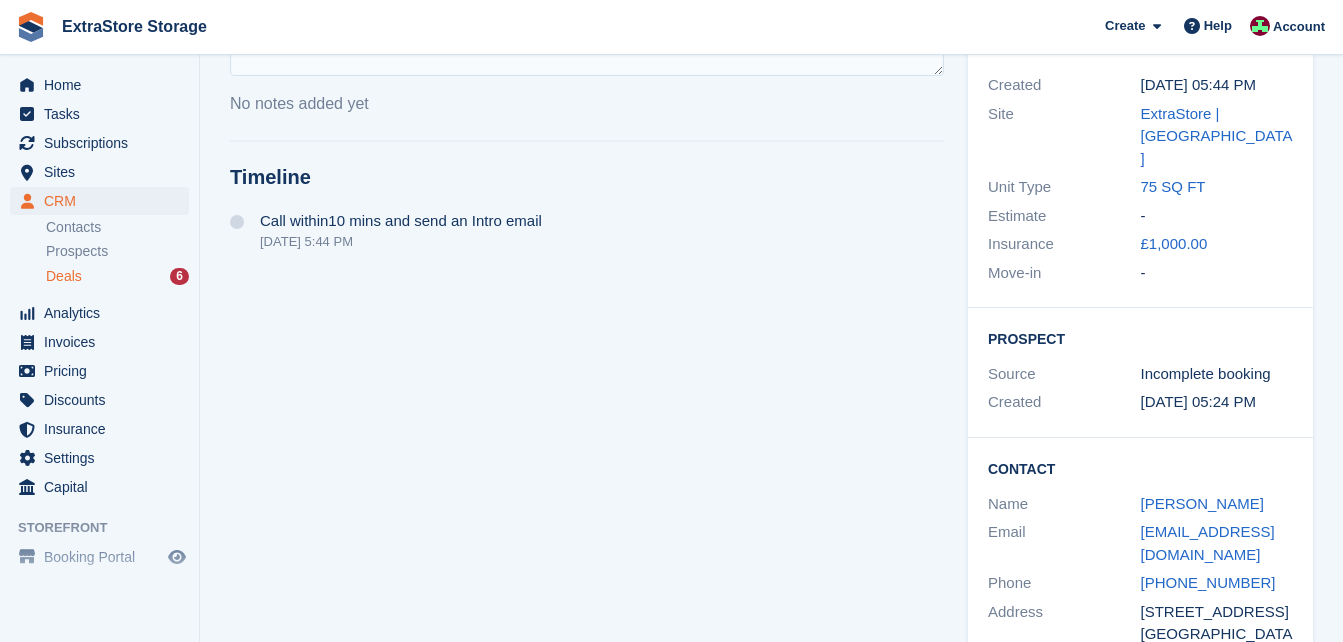 scroll, scrollTop: 400, scrollLeft: 0, axis: vertical 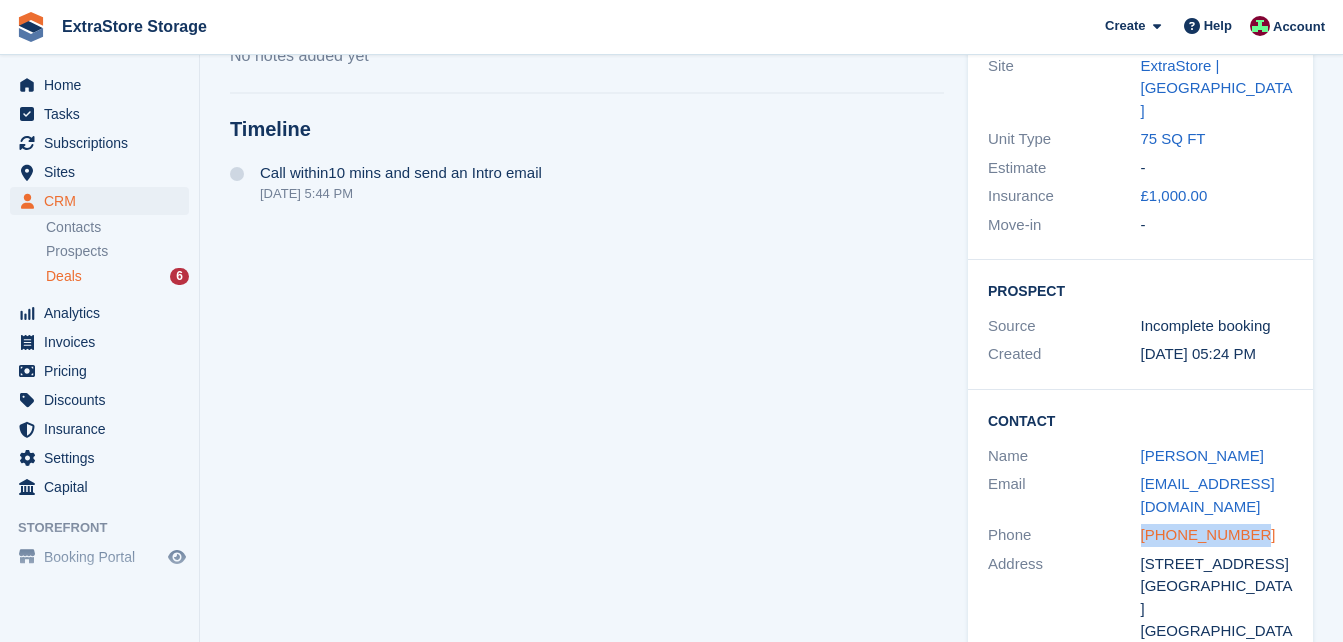 drag, startPoint x: 1269, startPoint y: 491, endPoint x: 1144, endPoint y: 491, distance: 125 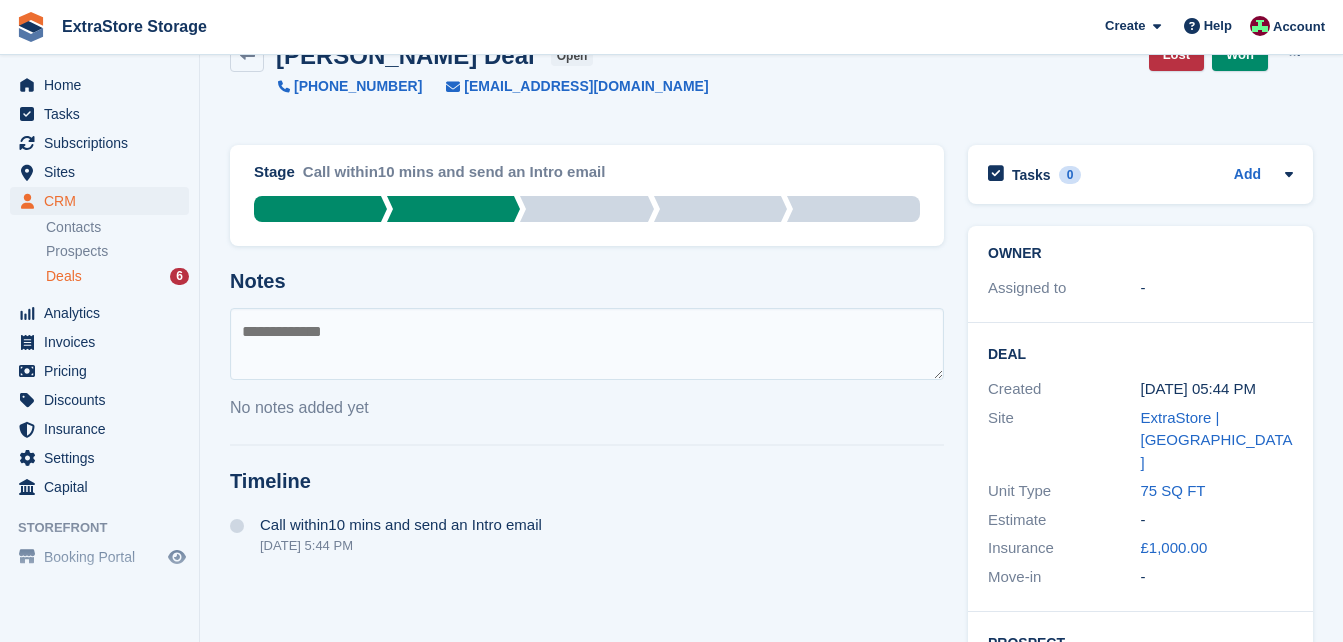 scroll, scrollTop: 0, scrollLeft: 0, axis: both 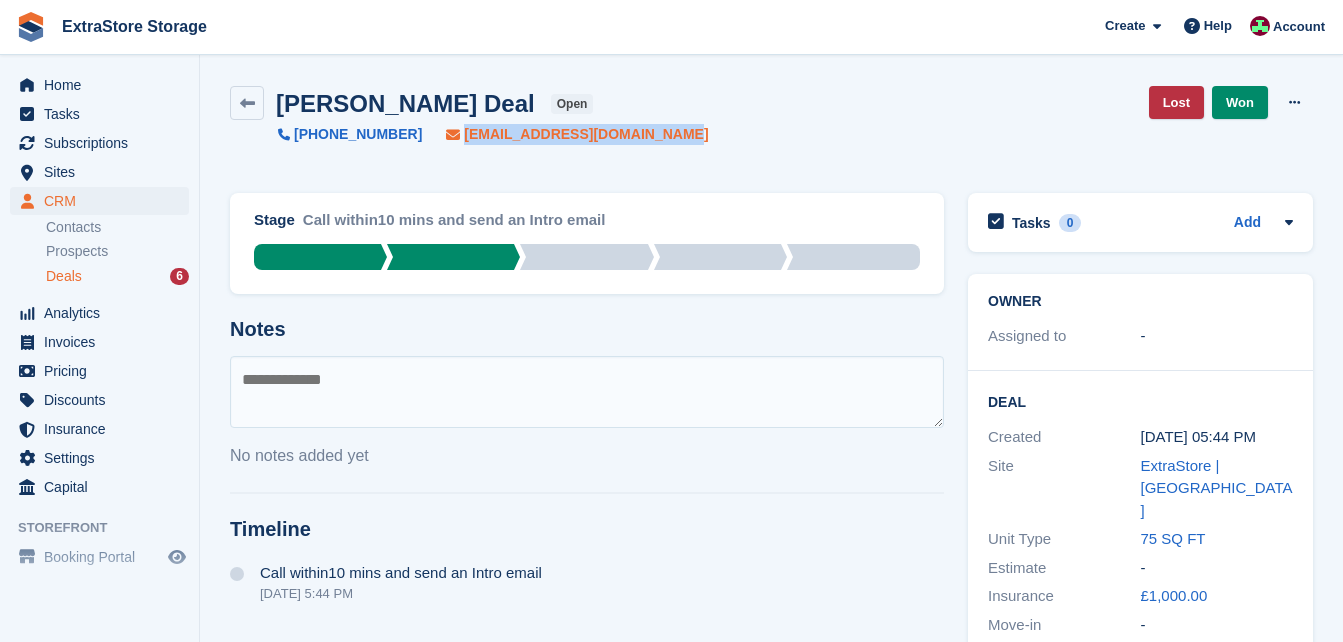drag, startPoint x: 647, startPoint y: 139, endPoint x: 435, endPoint y: 139, distance: 212 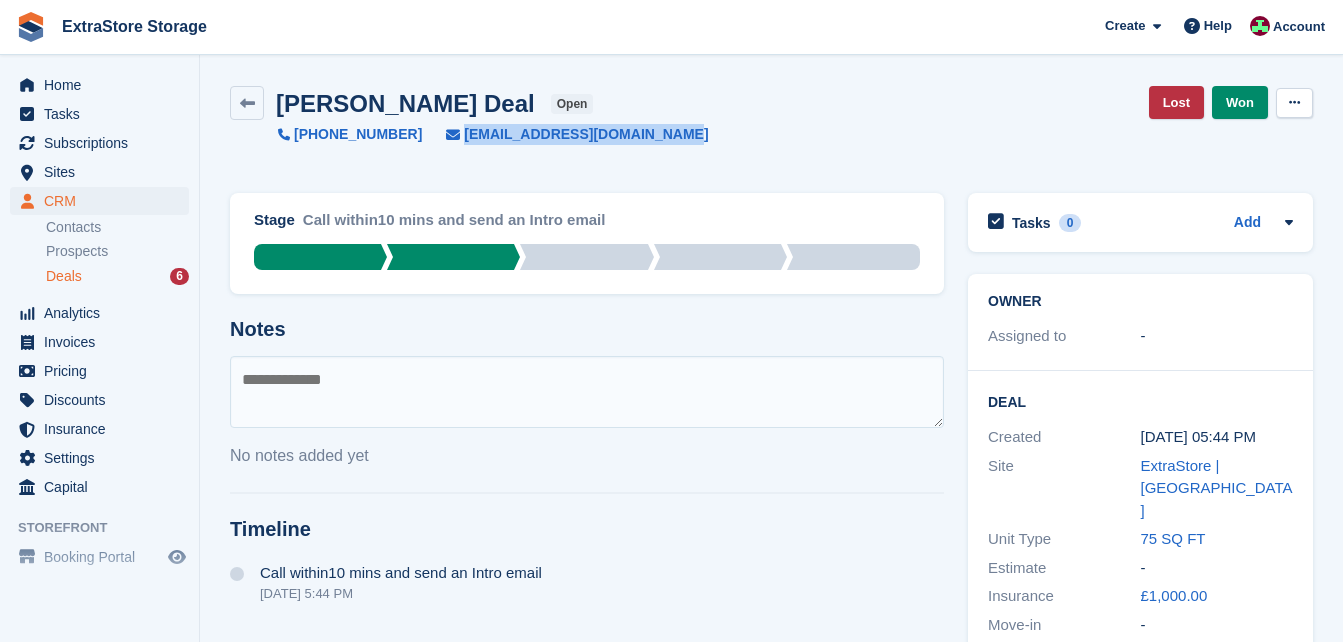 click at bounding box center [1294, 103] 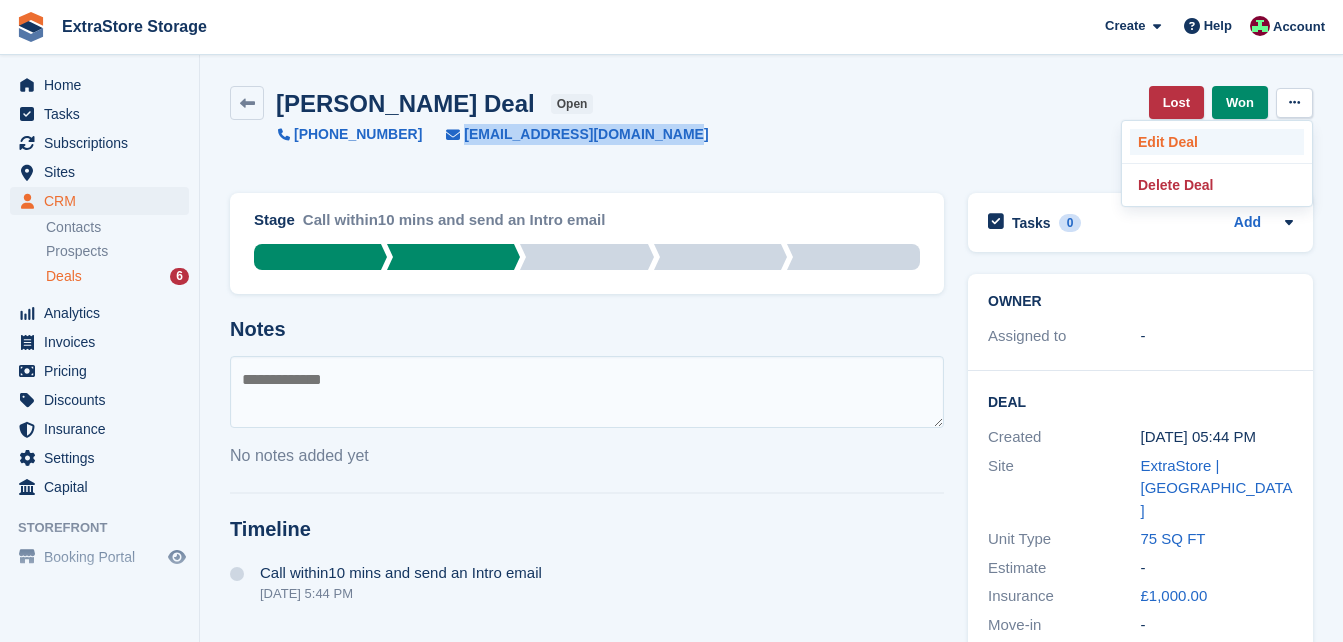 click on "Edit Deal" at bounding box center [1217, 142] 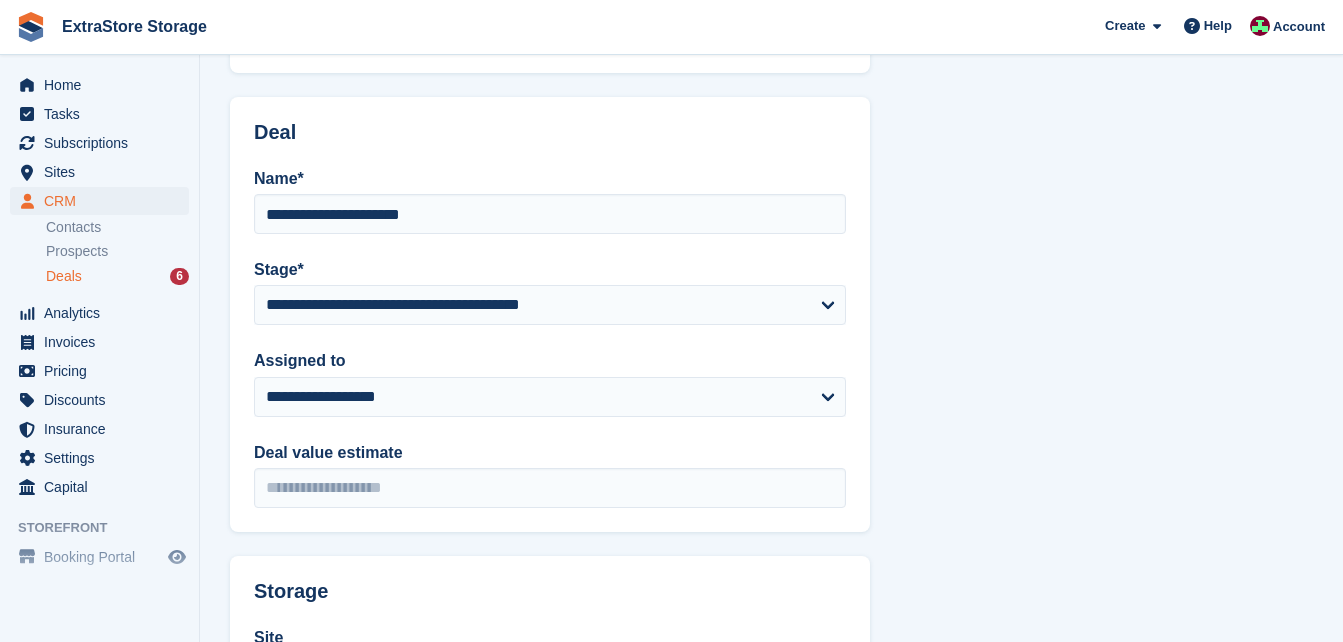 scroll, scrollTop: 200, scrollLeft: 0, axis: vertical 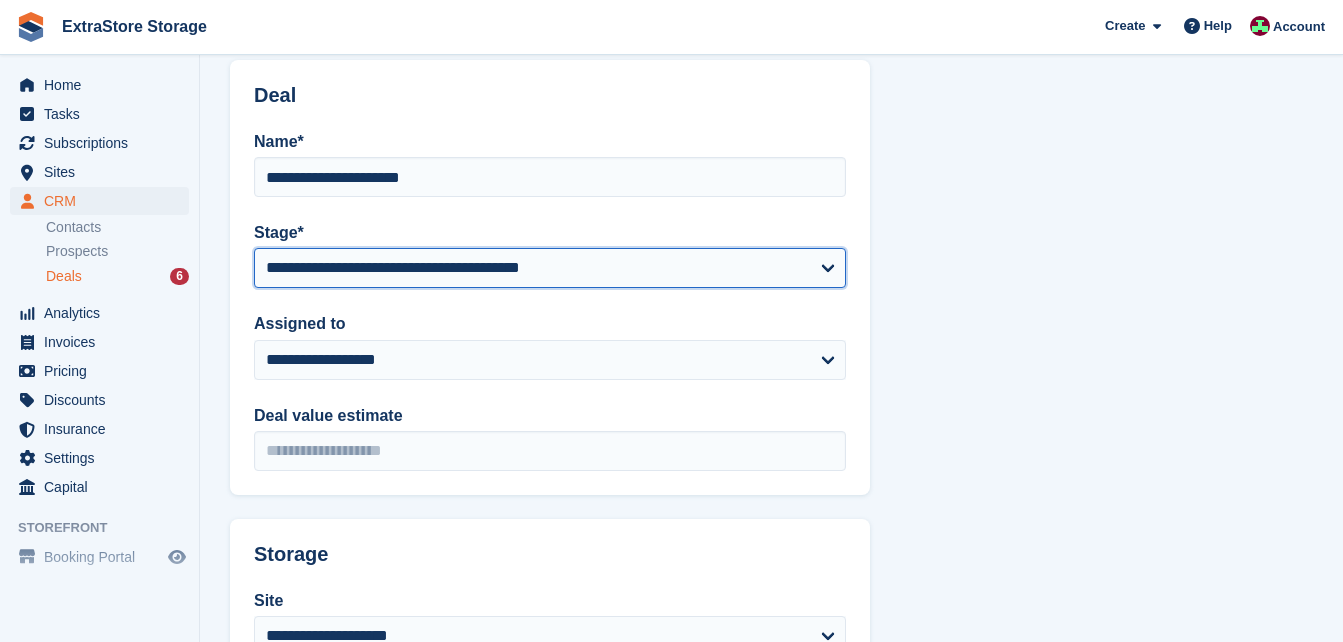 click on "**********" at bounding box center [550, 268] 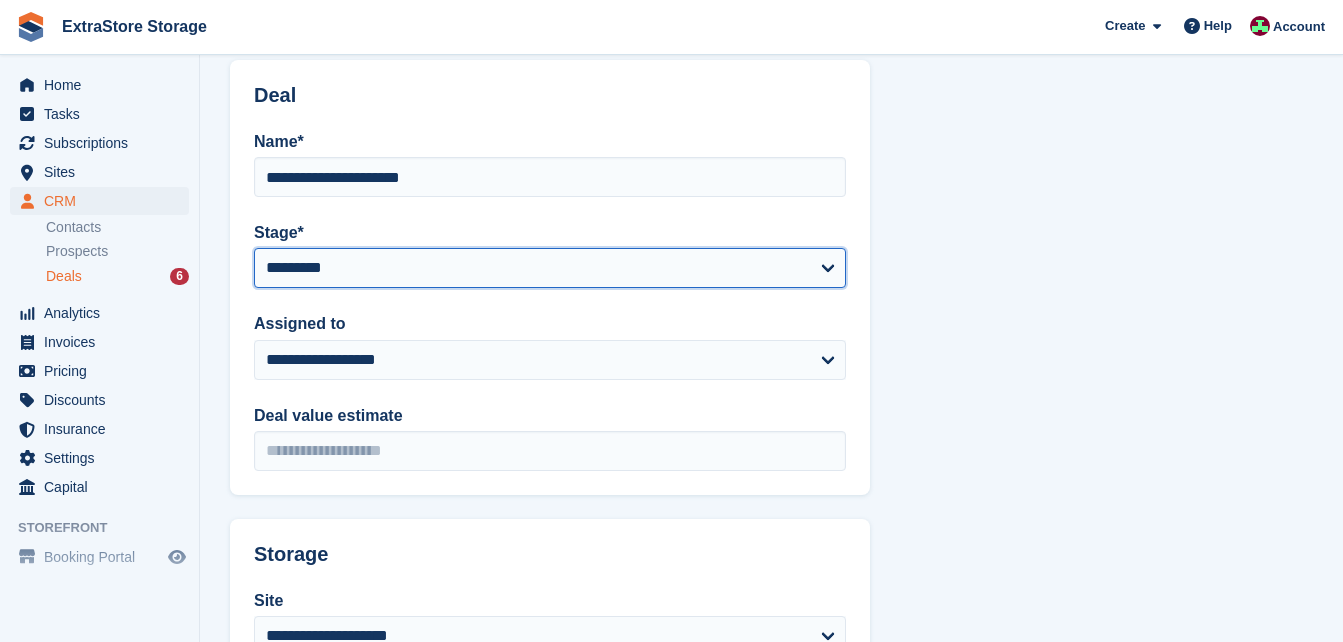 click on "**********" at bounding box center [550, 268] 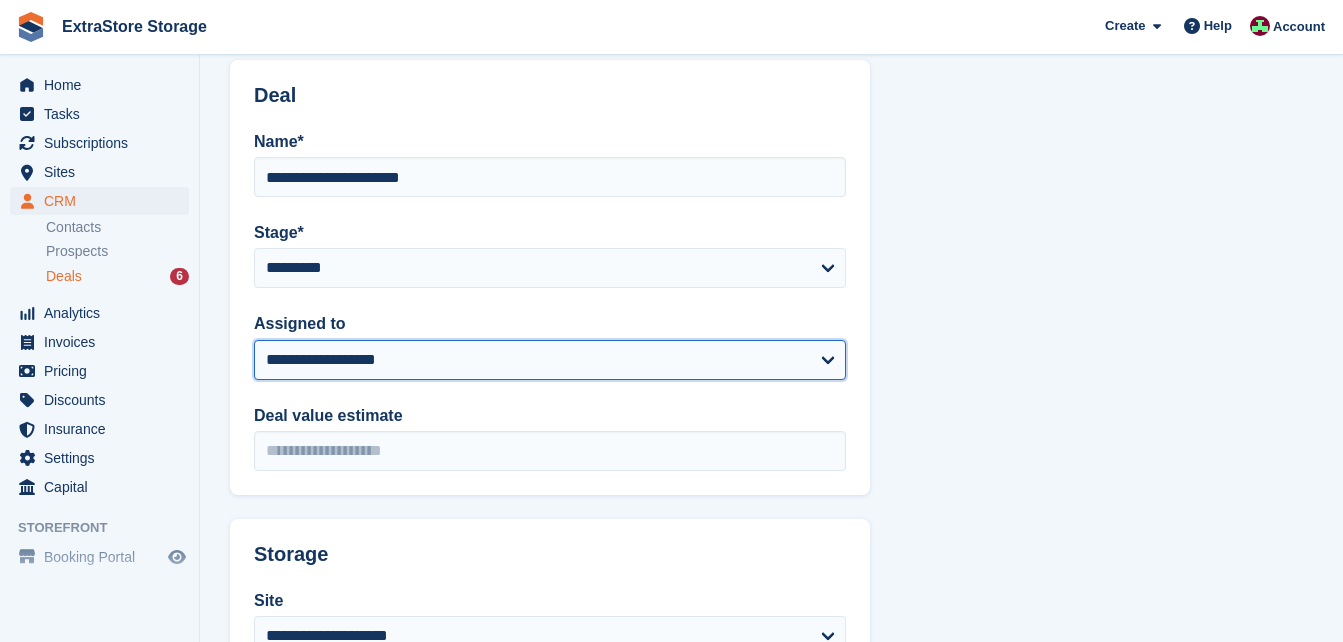 click on "**********" at bounding box center [550, 360] 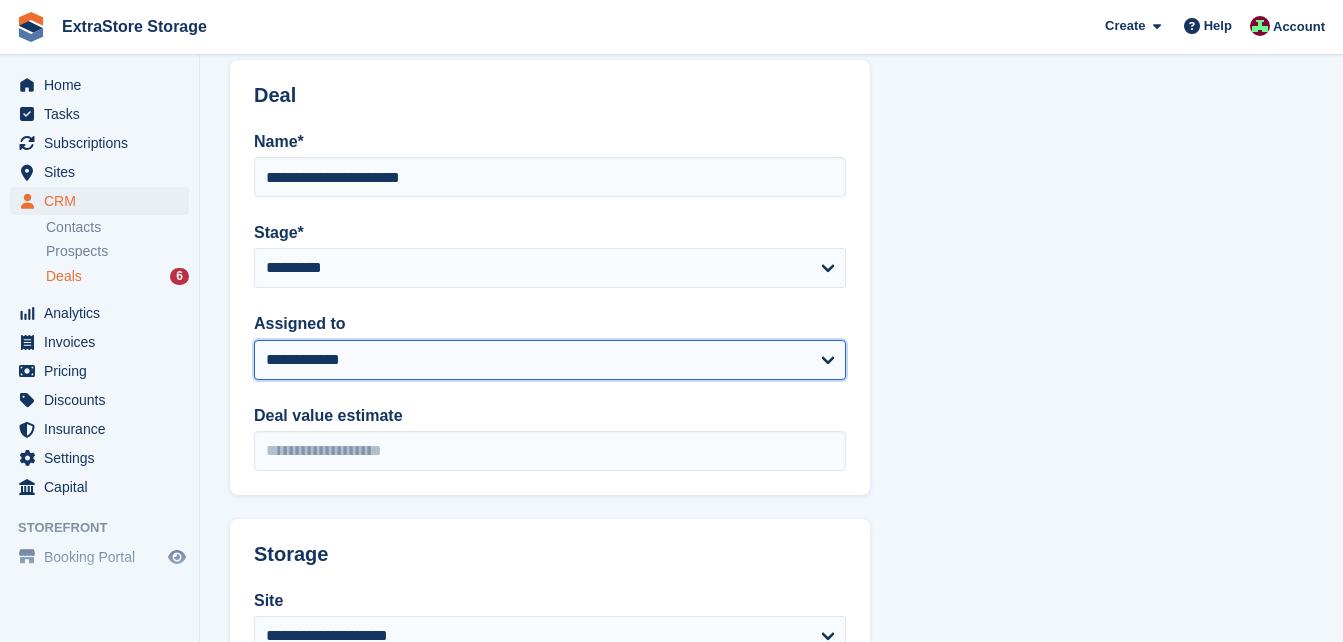 click on "**********" at bounding box center (550, 360) 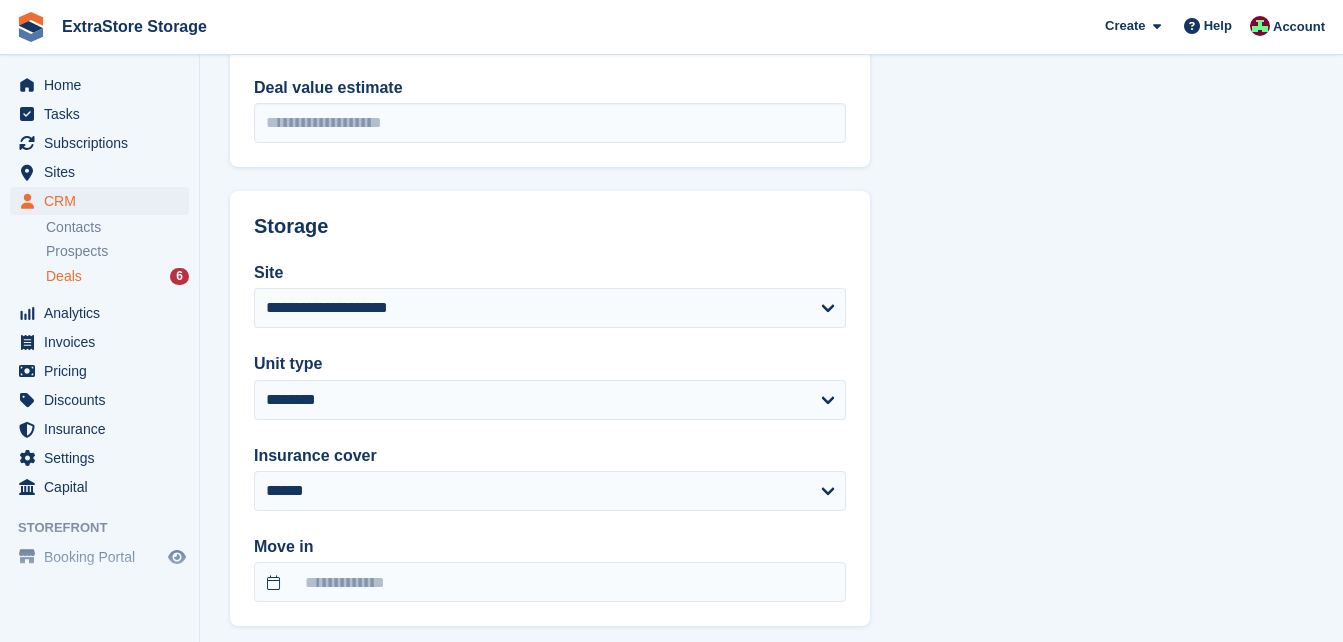 scroll, scrollTop: 630, scrollLeft: 0, axis: vertical 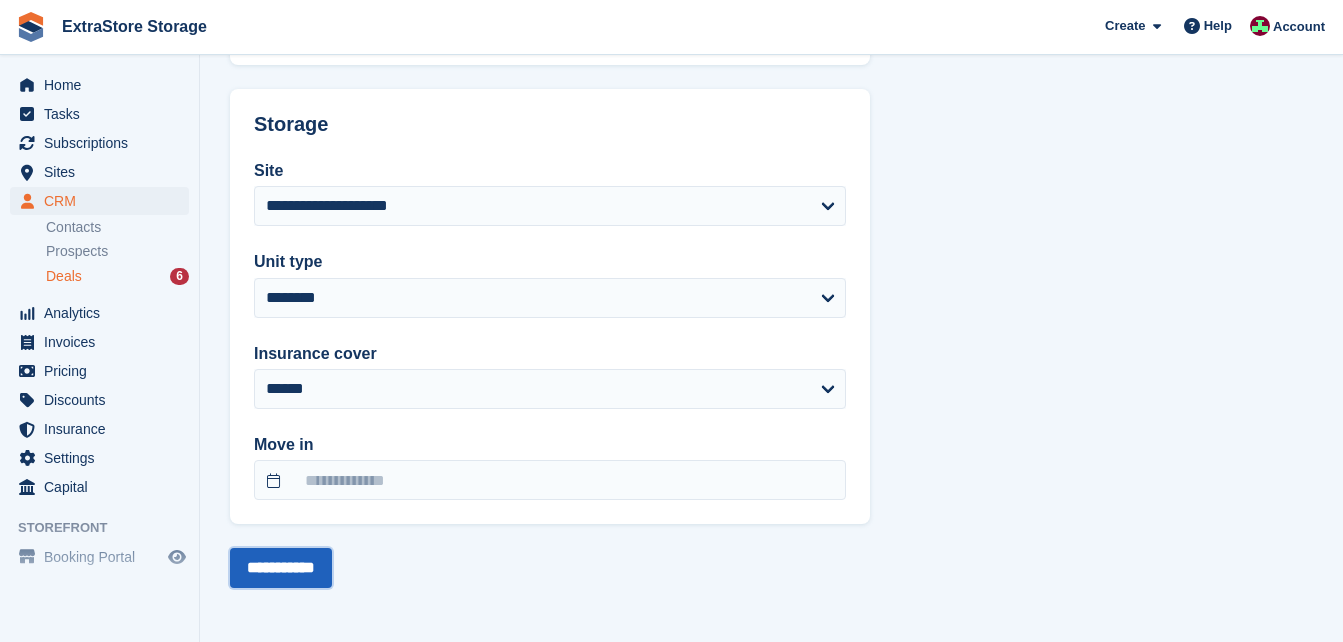 click on "**********" at bounding box center (281, 568) 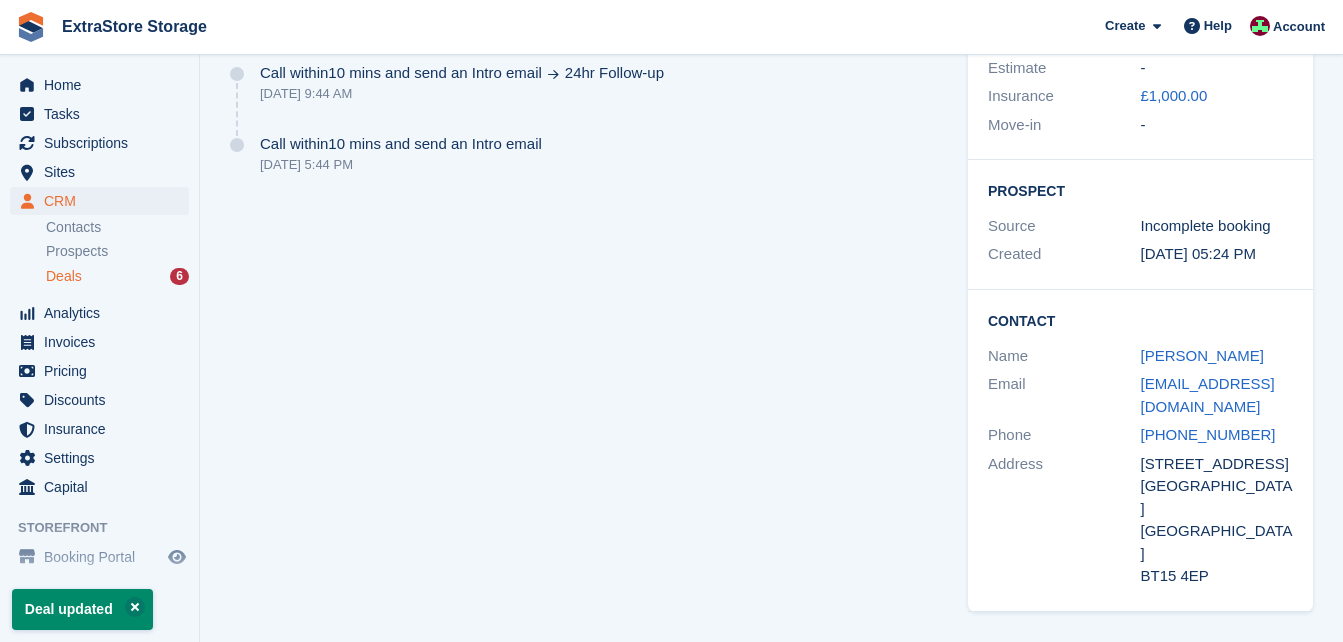 scroll, scrollTop: 0, scrollLeft: 0, axis: both 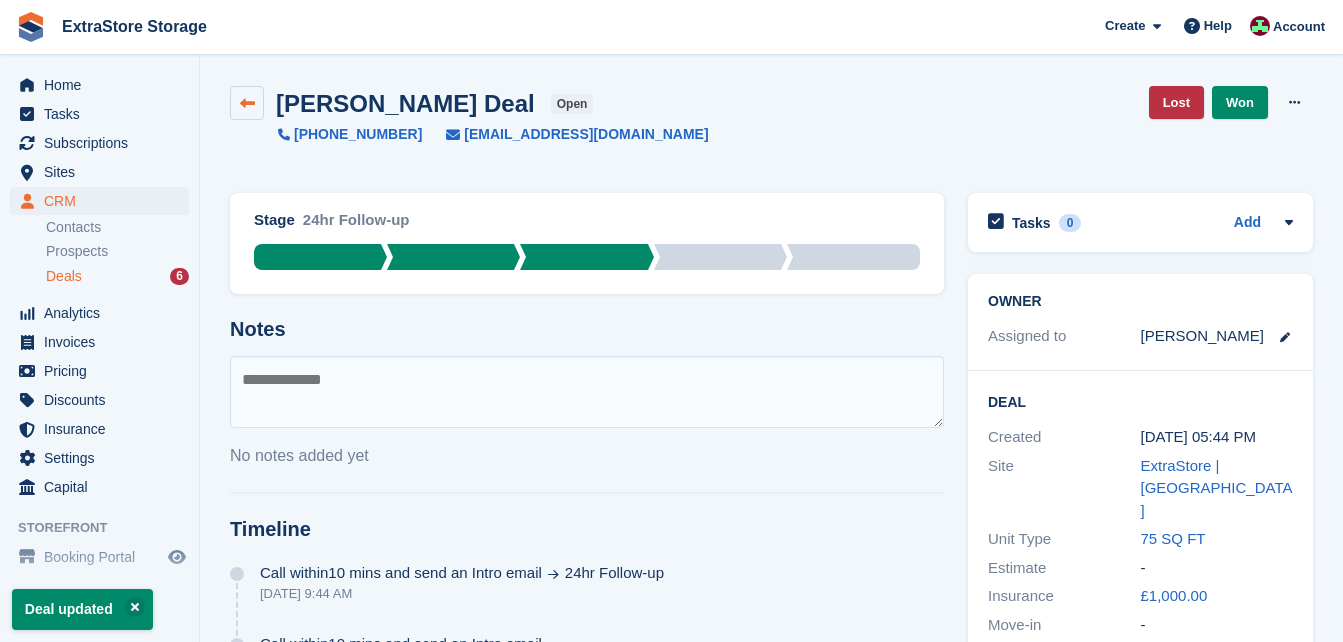click at bounding box center [247, 103] 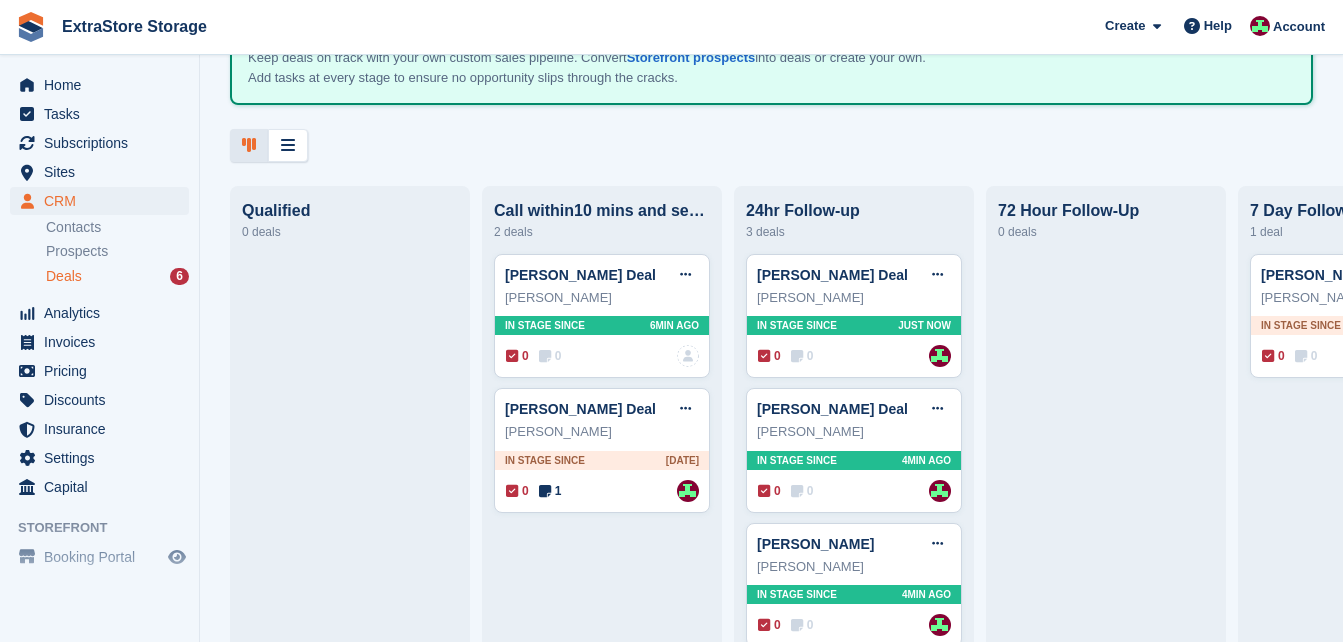 scroll, scrollTop: 200, scrollLeft: 0, axis: vertical 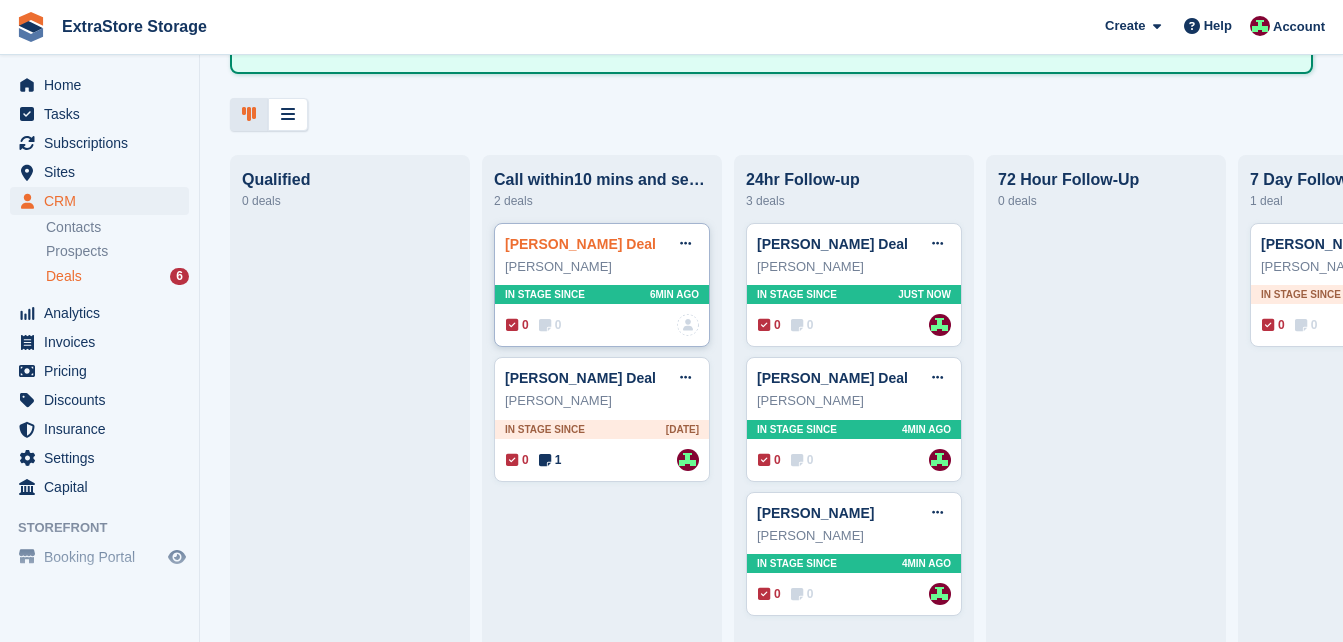 click on "[PERSON_NAME] Deal" at bounding box center (580, 244) 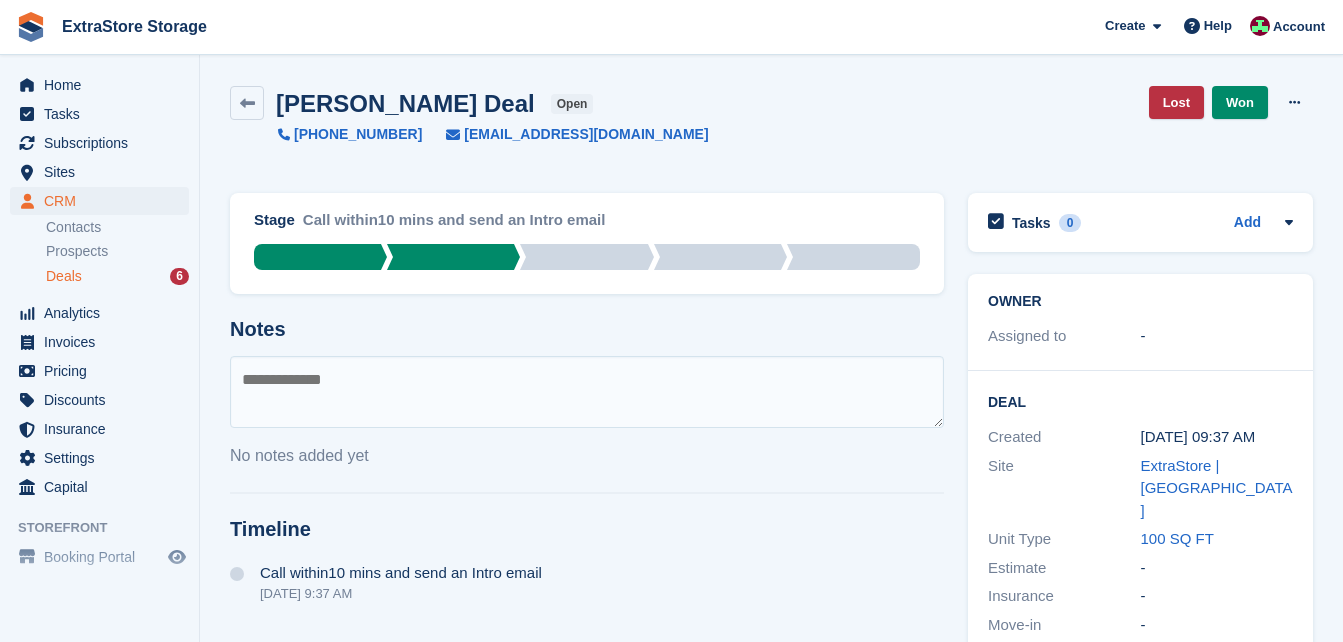 scroll, scrollTop: 342, scrollLeft: 0, axis: vertical 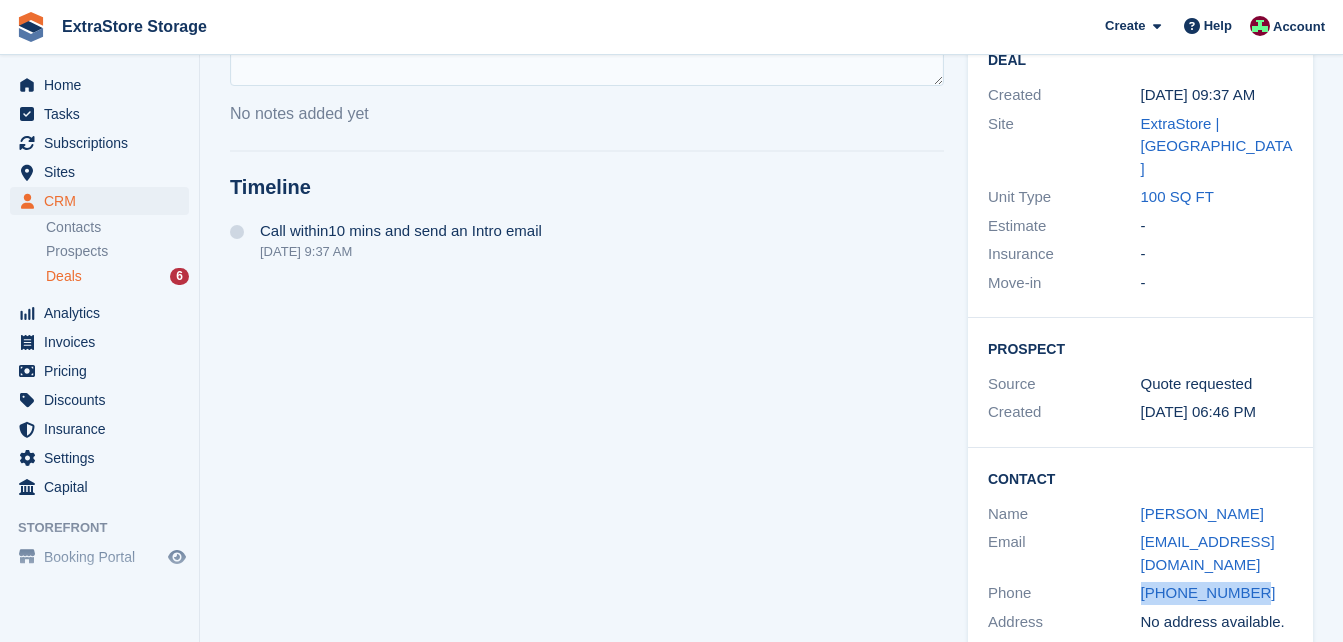 drag, startPoint x: 1258, startPoint y: 549, endPoint x: 1139, endPoint y: 549, distance: 119 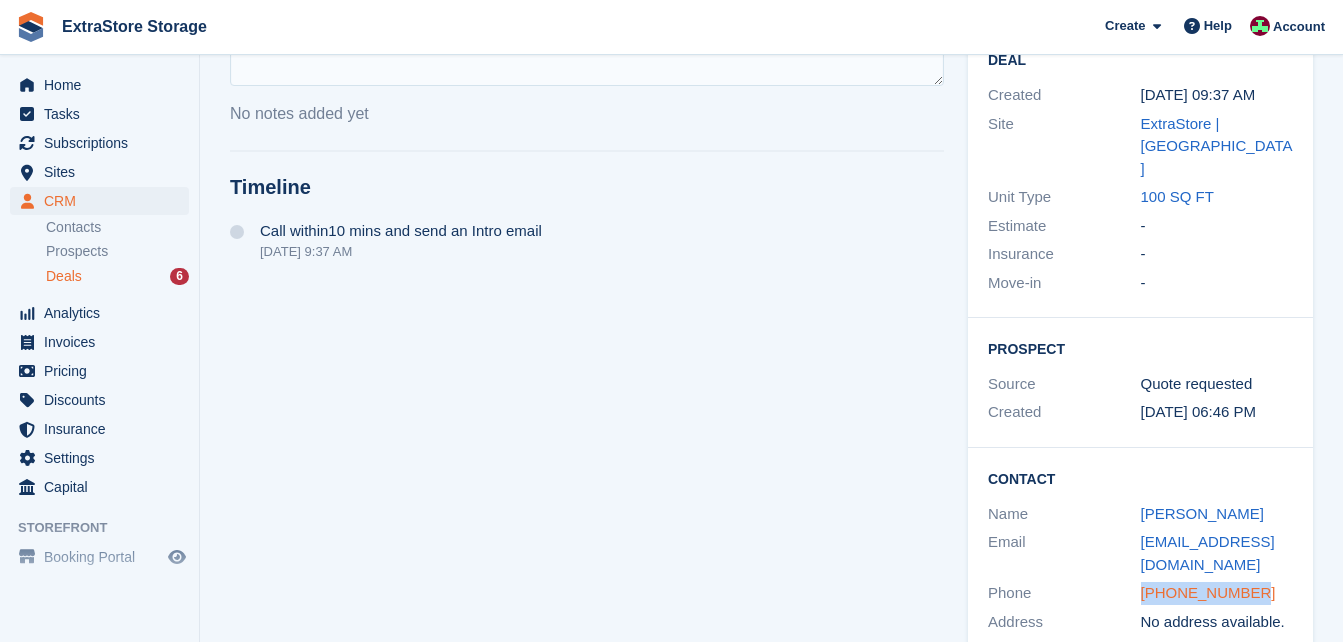 copy on "[PHONE_NUMBER]" 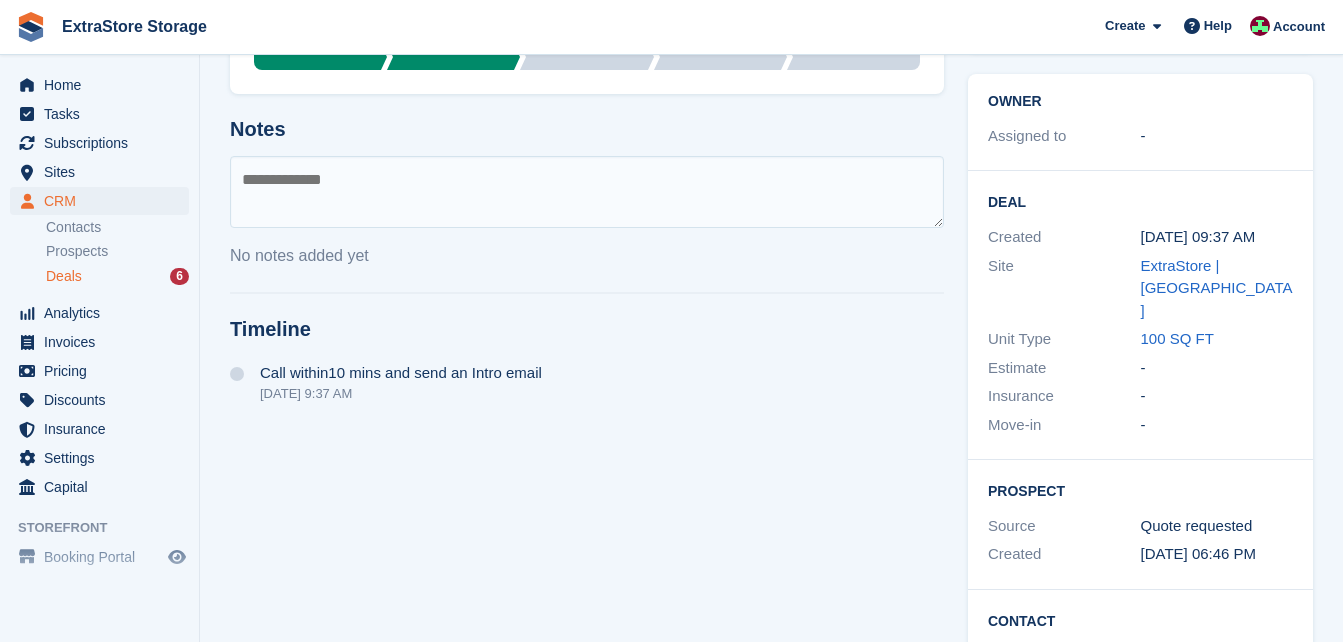 scroll, scrollTop: 342, scrollLeft: 0, axis: vertical 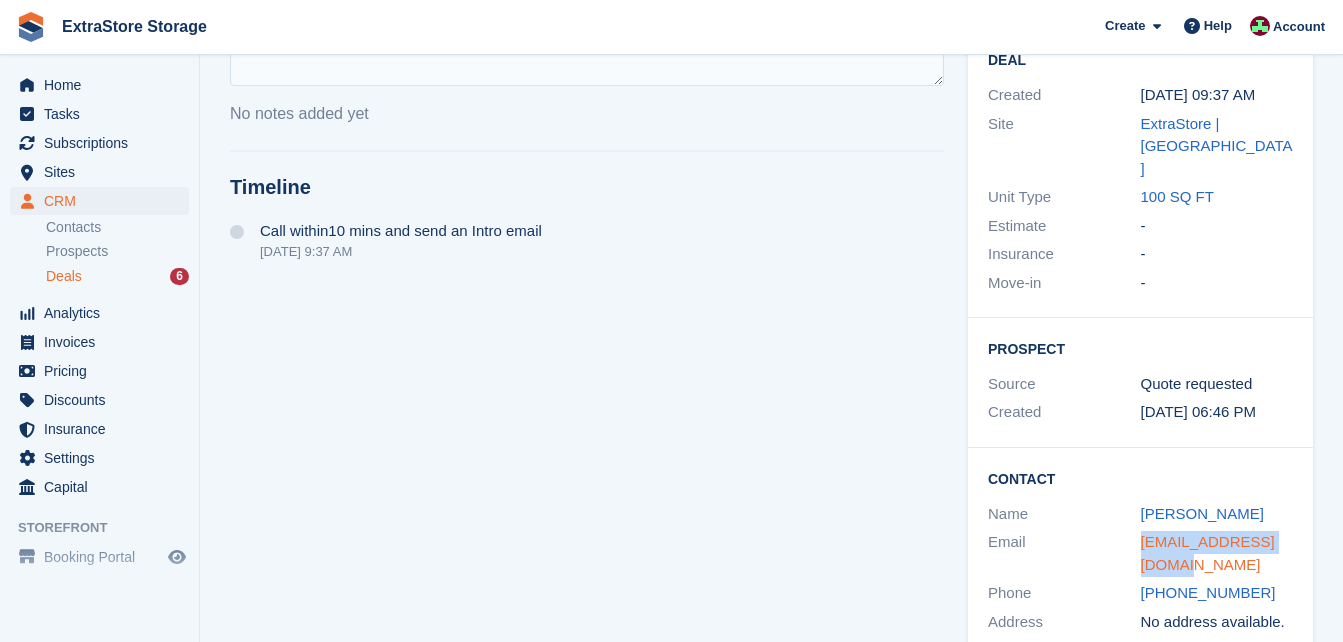 drag, startPoint x: 1179, startPoint y: 519, endPoint x: 1141, endPoint y: 499, distance: 42.941822 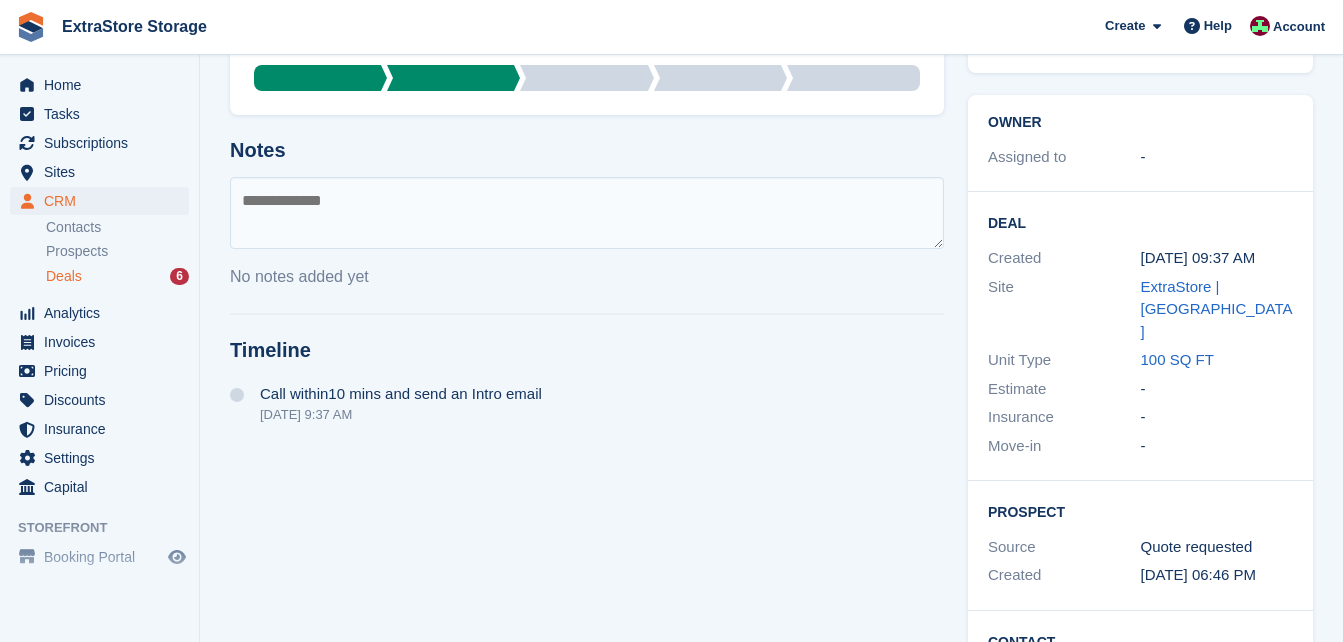 scroll, scrollTop: 142, scrollLeft: 0, axis: vertical 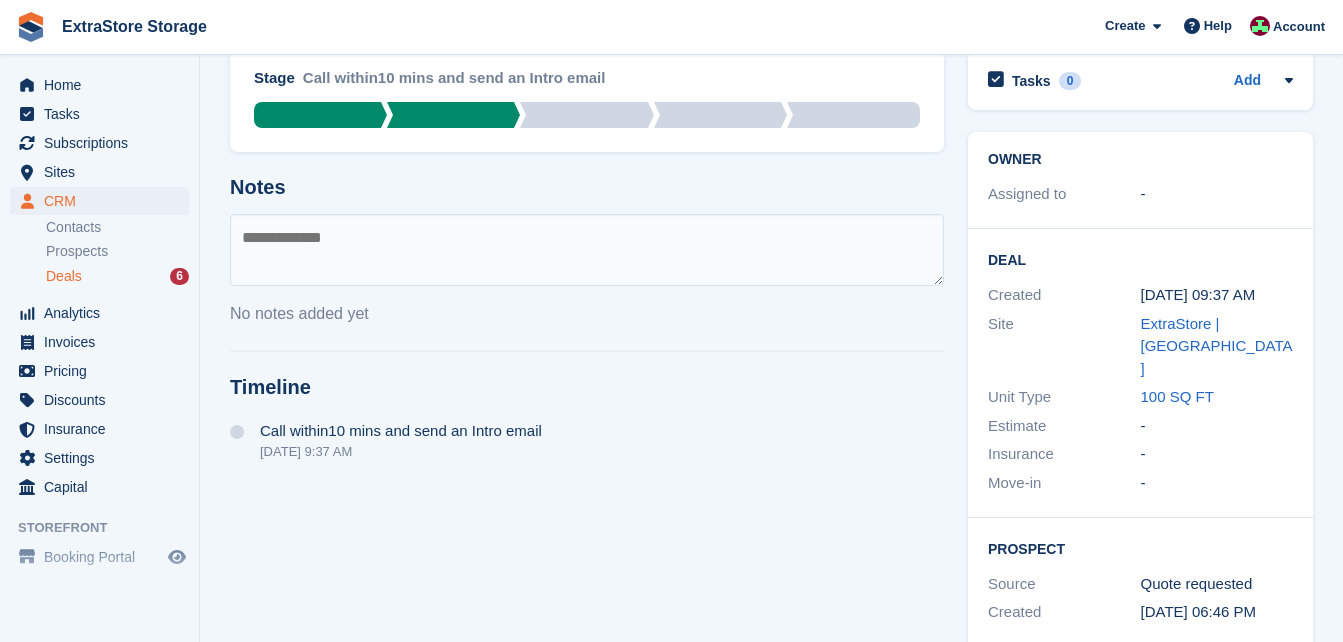 drag, startPoint x: 304, startPoint y: 235, endPoint x: 366, endPoint y: 246, distance: 62.968246 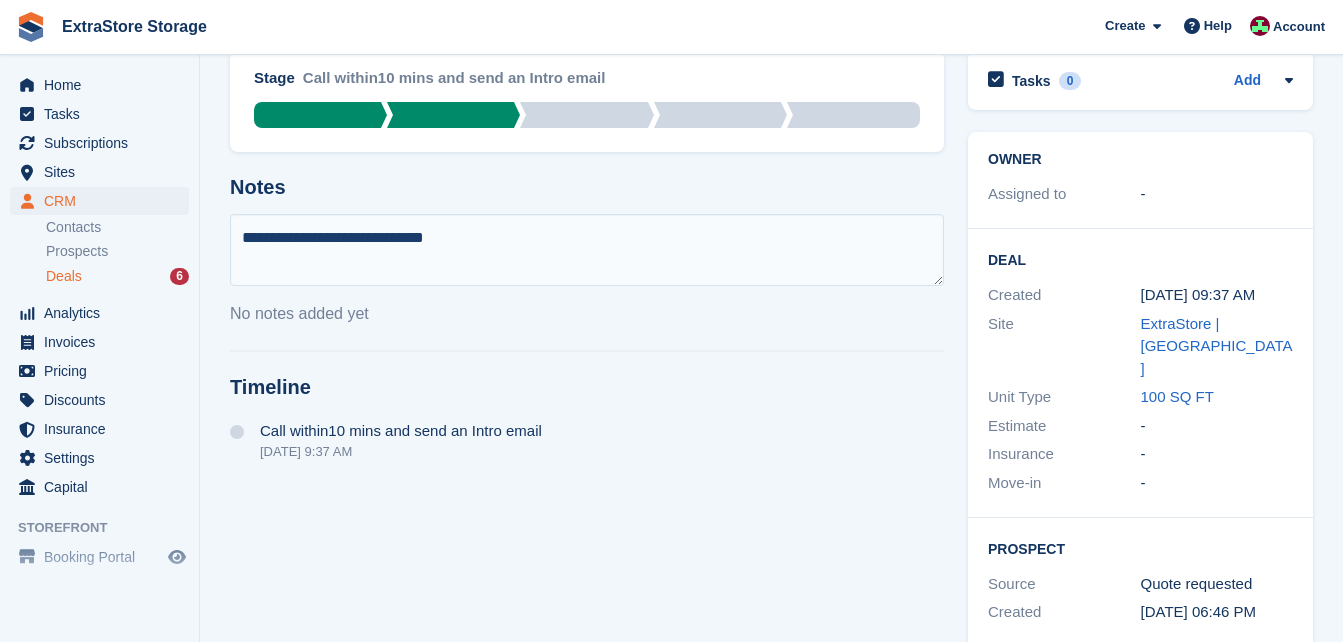 type on "**********" 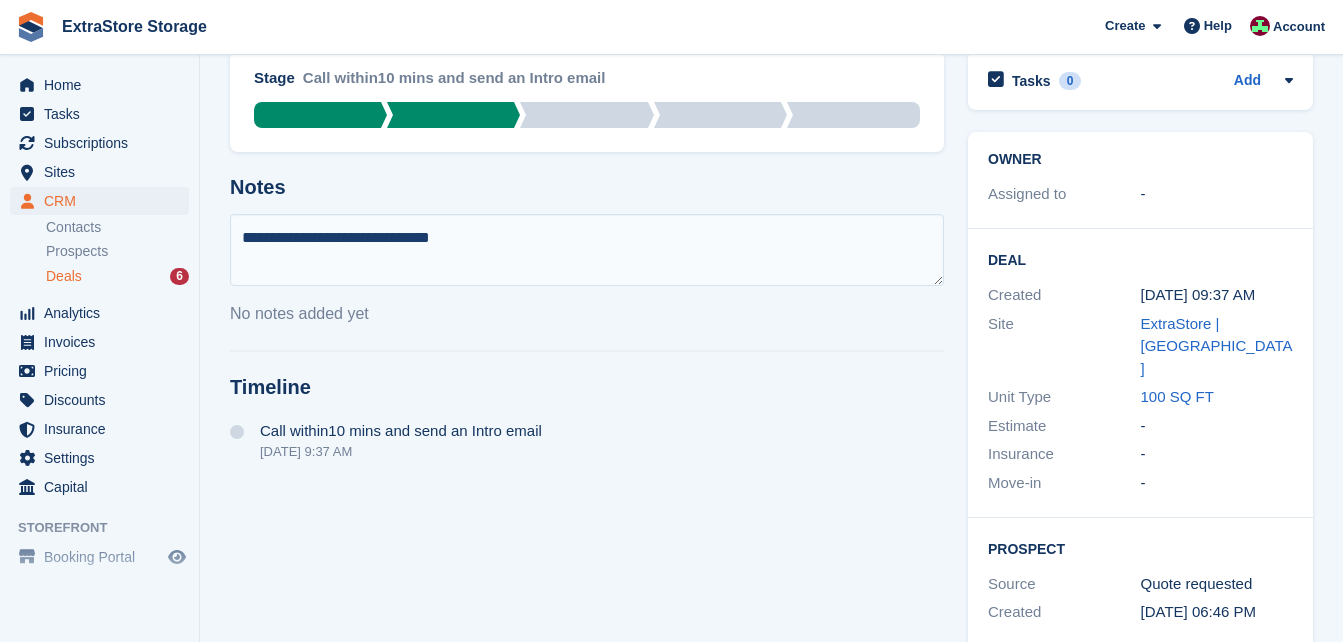 type 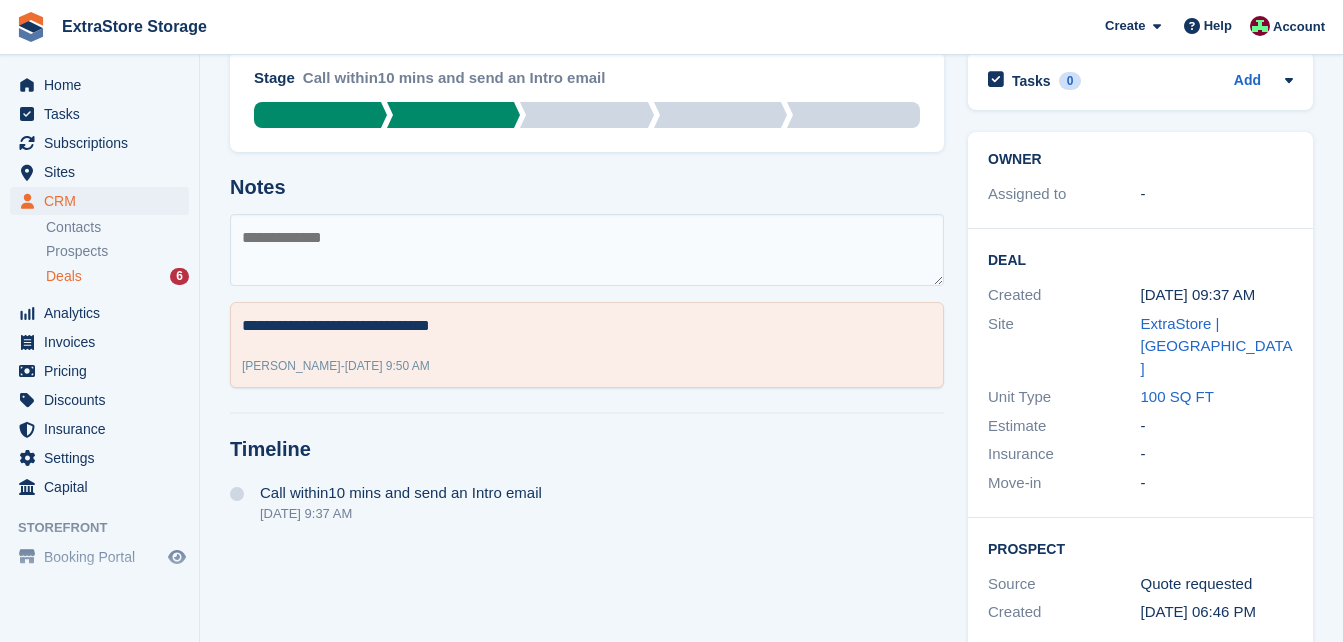 click on "Deals
6" at bounding box center [117, 276] 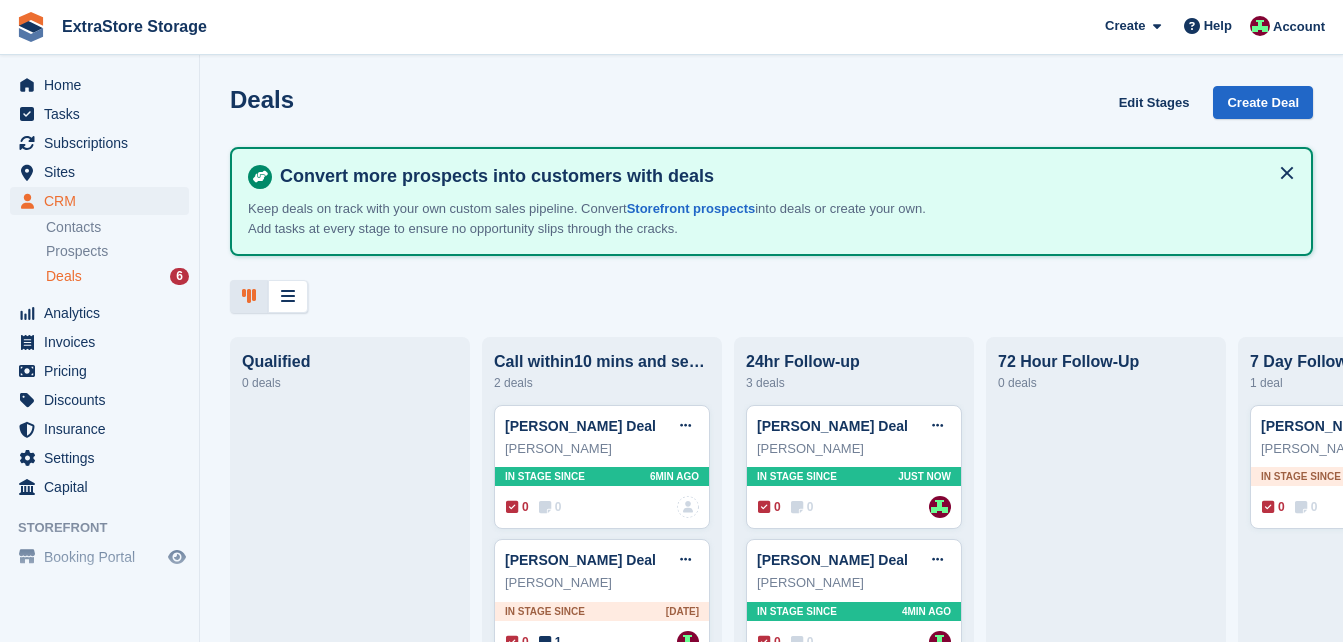 scroll, scrollTop: 0, scrollLeft: 0, axis: both 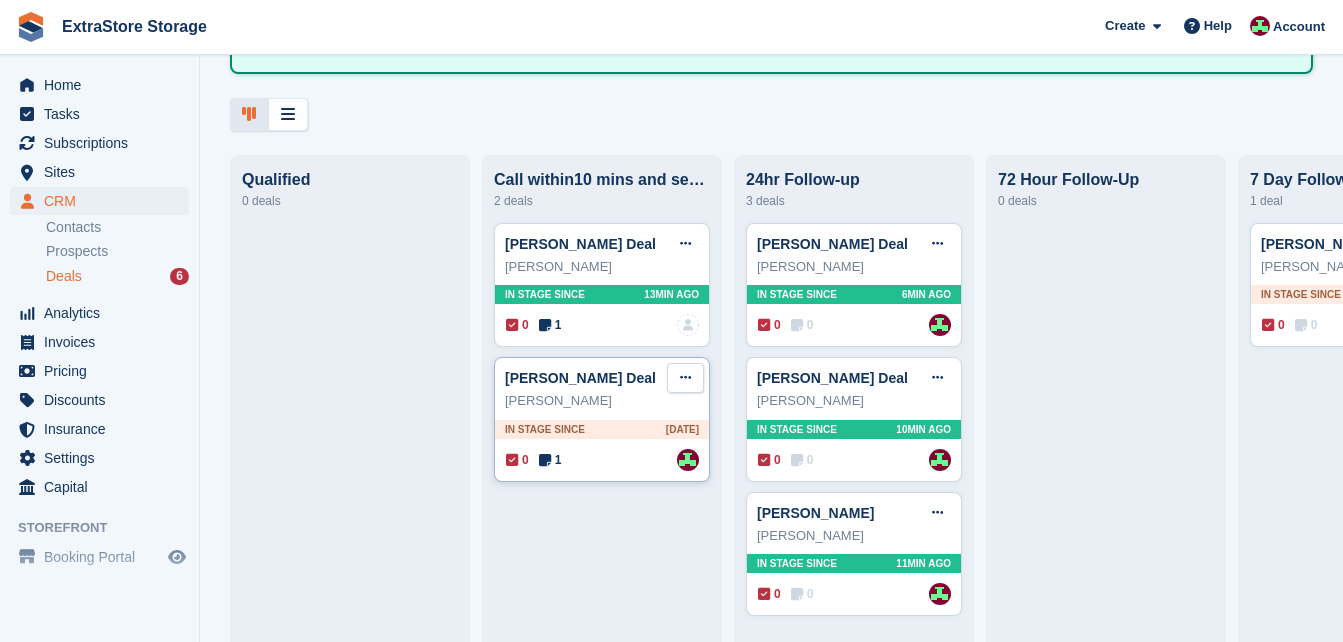 click at bounding box center (685, 378) 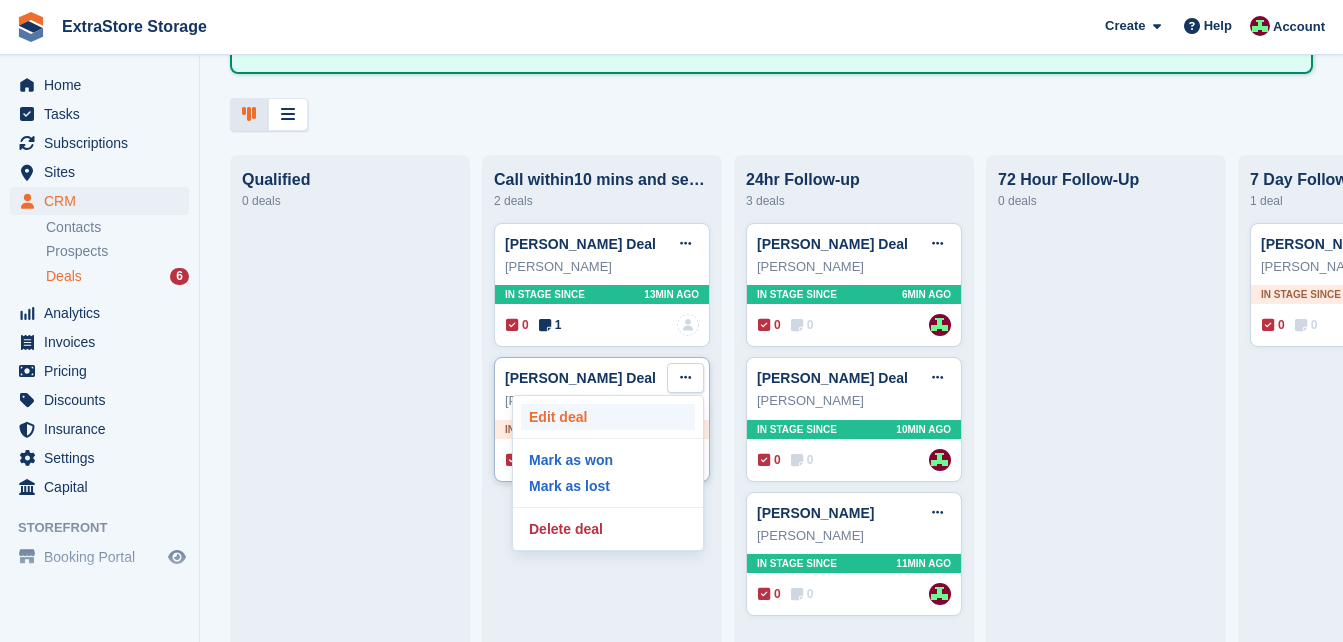 click on "Edit deal" at bounding box center [608, 417] 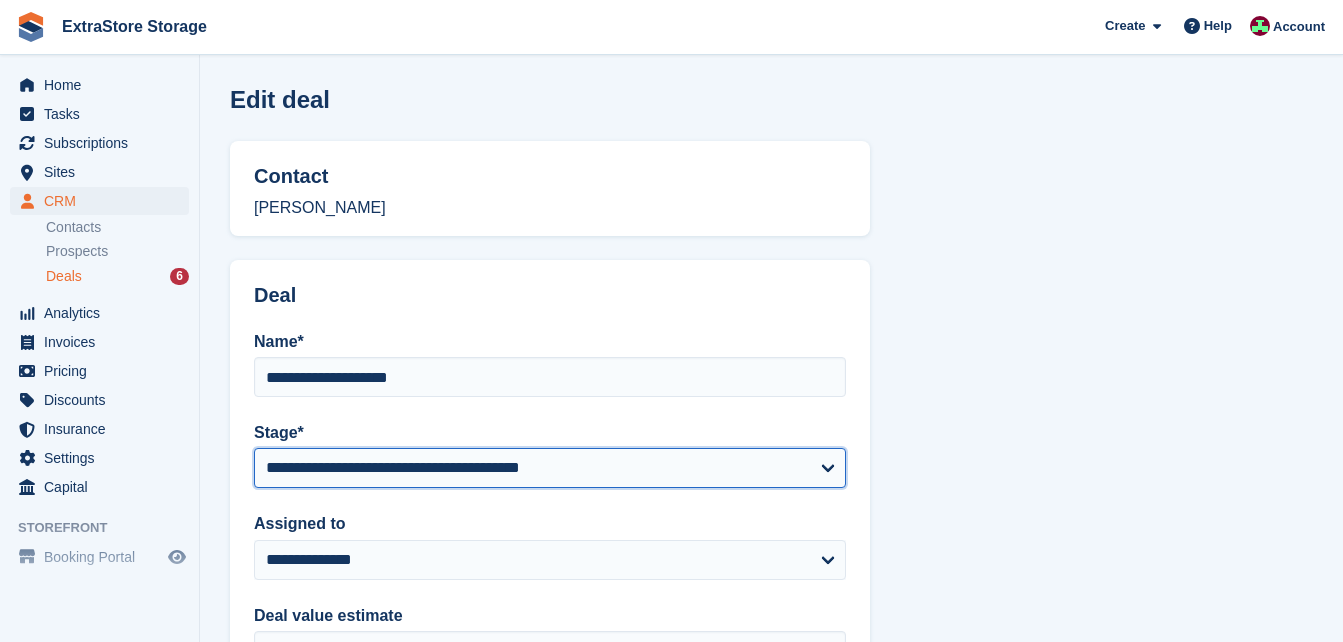 click on "**********" at bounding box center [550, 468] 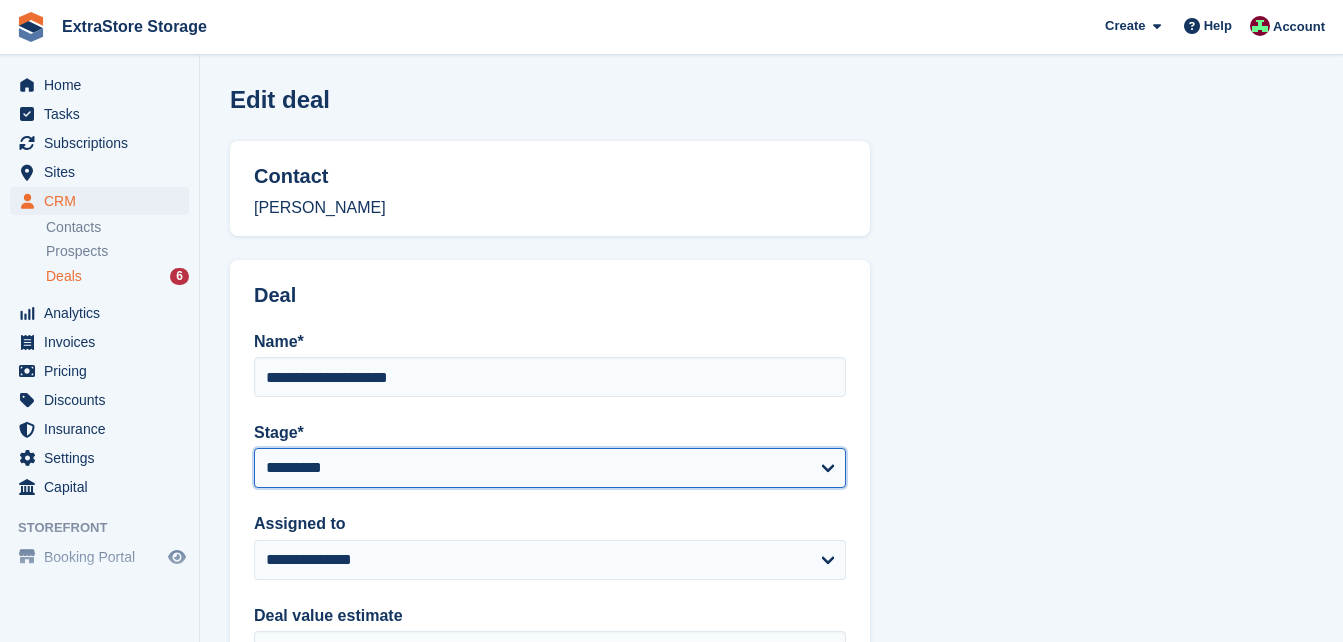 click on "**********" at bounding box center [550, 468] 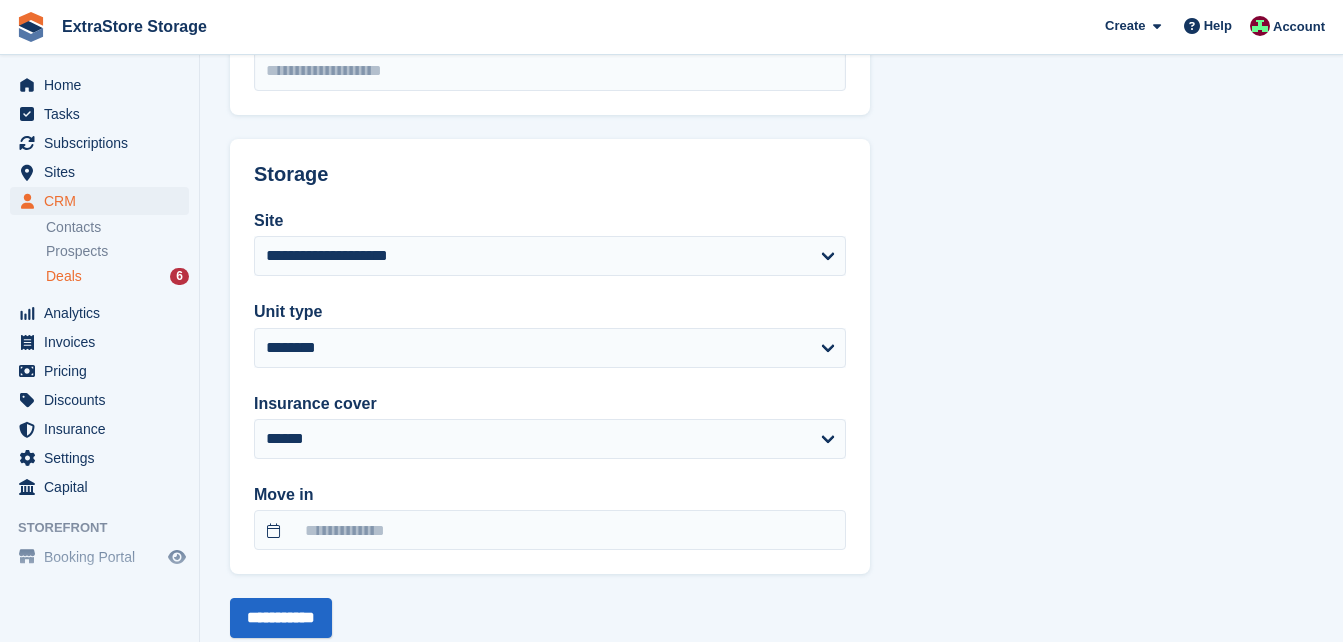 scroll, scrollTop: 600, scrollLeft: 0, axis: vertical 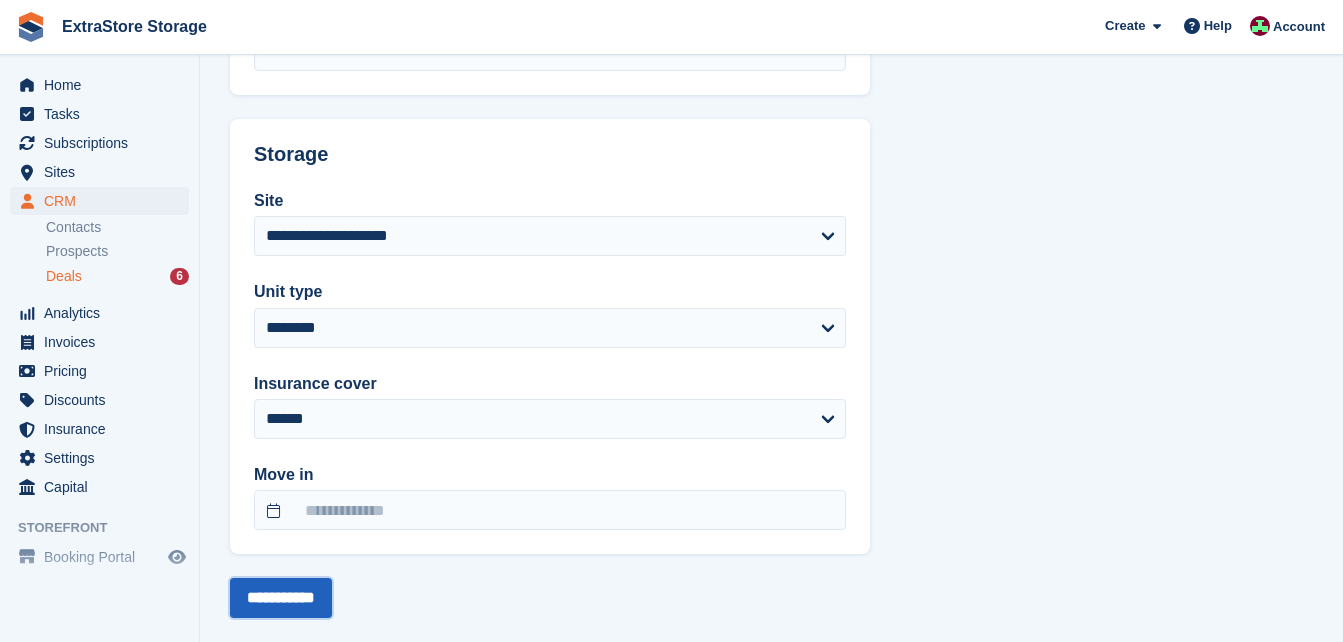 click on "**********" at bounding box center (281, 598) 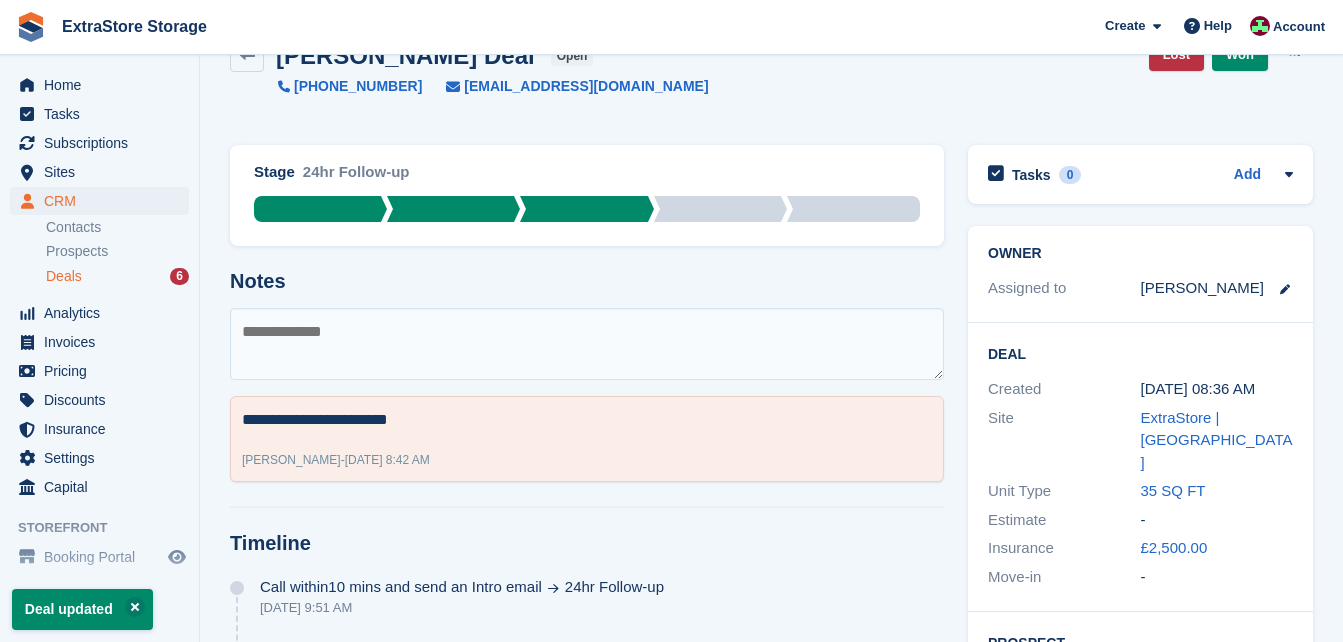 scroll, scrollTop: 0, scrollLeft: 0, axis: both 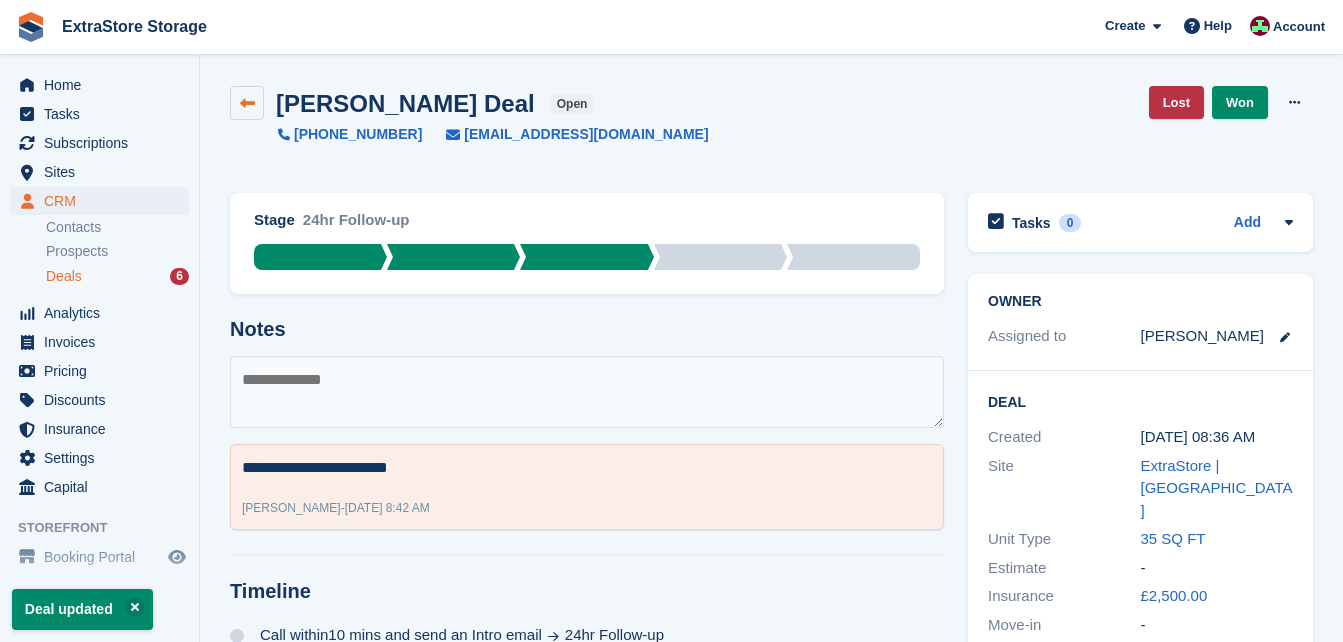 click at bounding box center [247, 103] 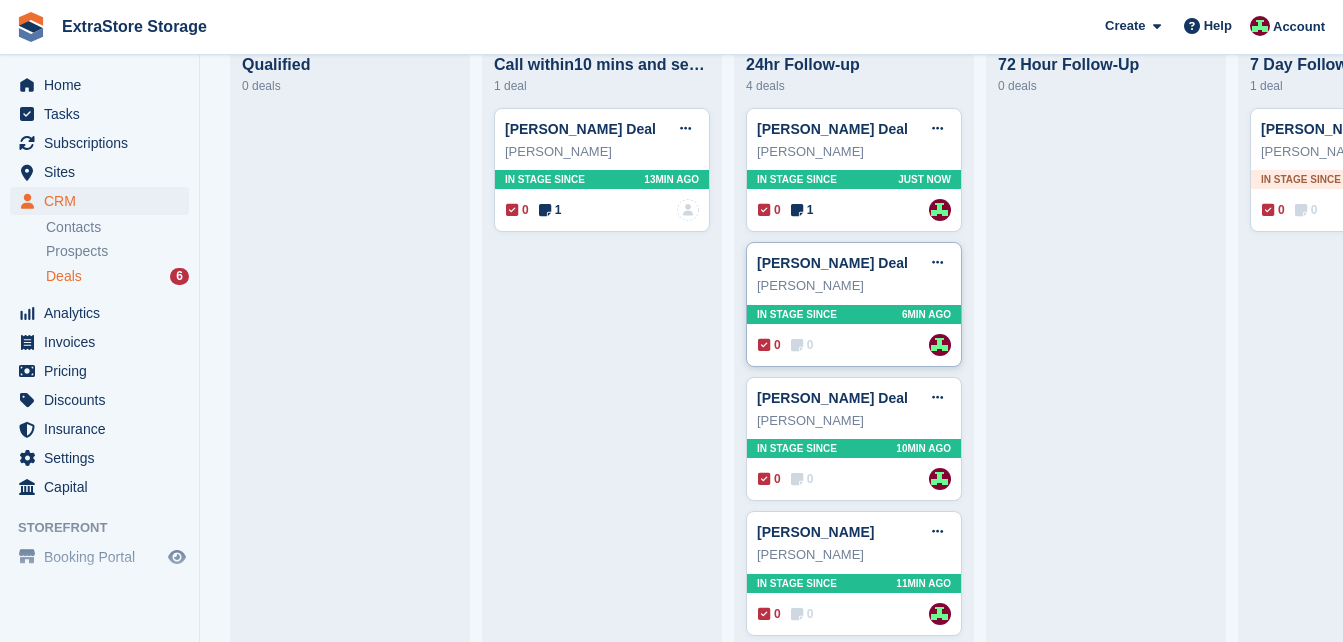 scroll, scrollTop: 337, scrollLeft: 0, axis: vertical 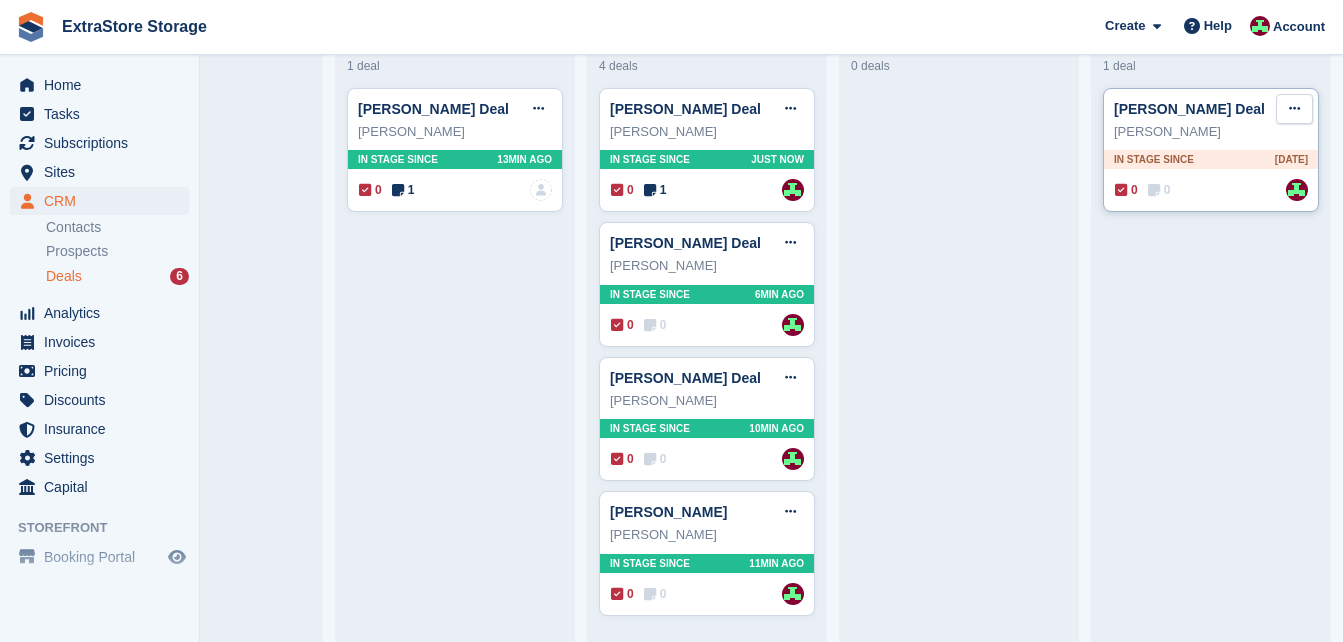 click at bounding box center (1294, 108) 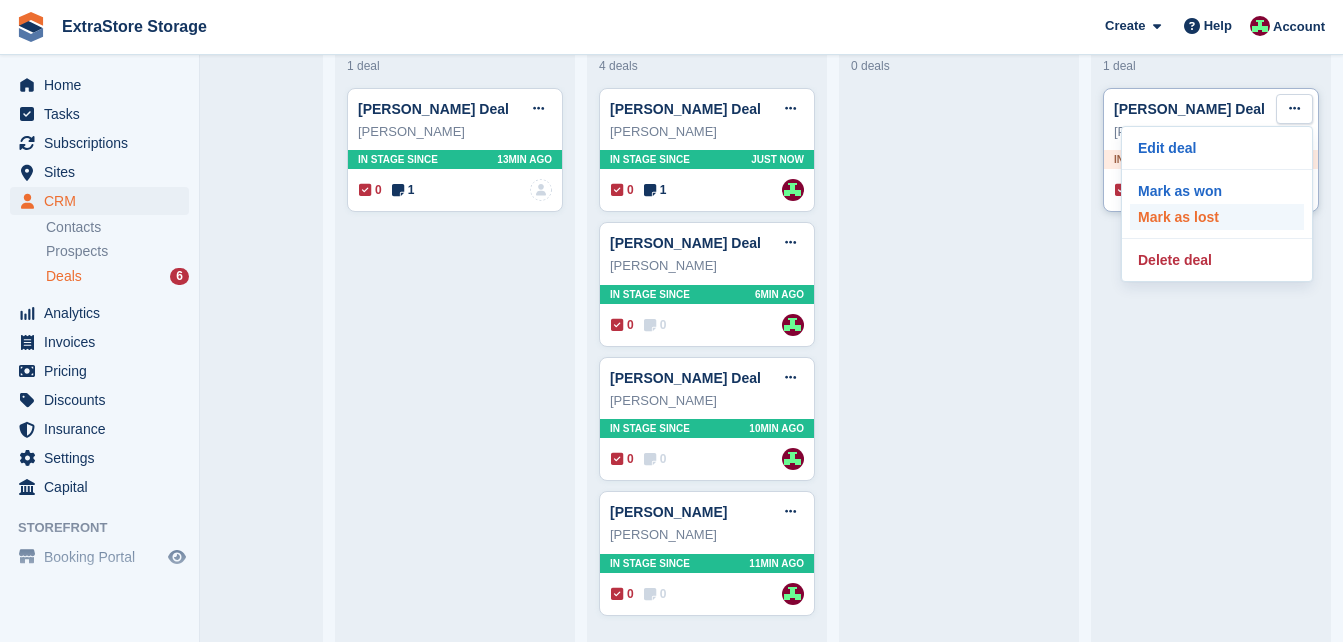 click on "Mark as lost" at bounding box center (1217, 217) 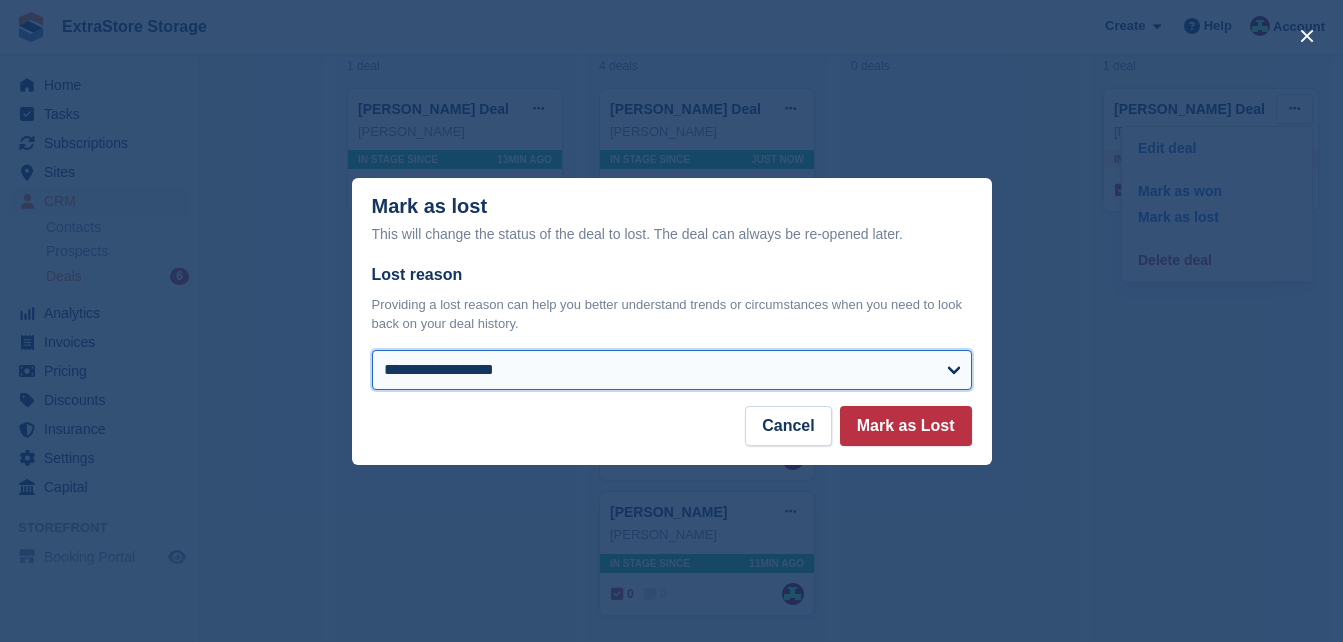 click on "**********" at bounding box center (672, 370) 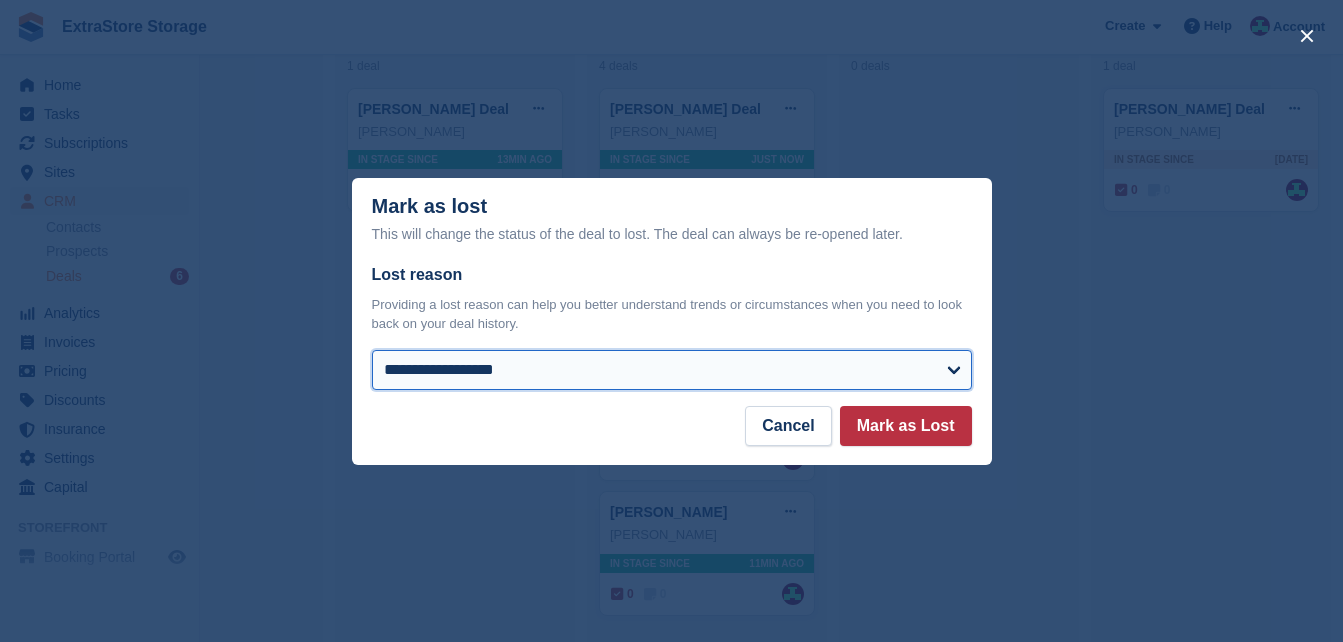 select on "*****" 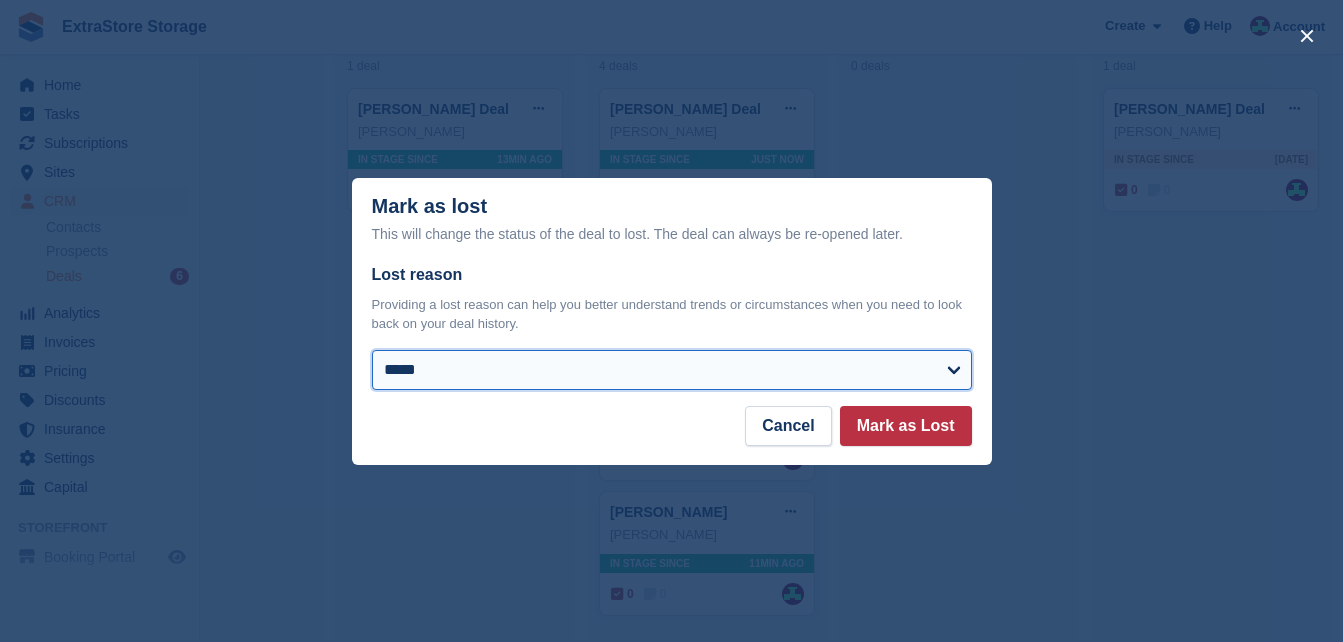 click on "**********" at bounding box center [672, 370] 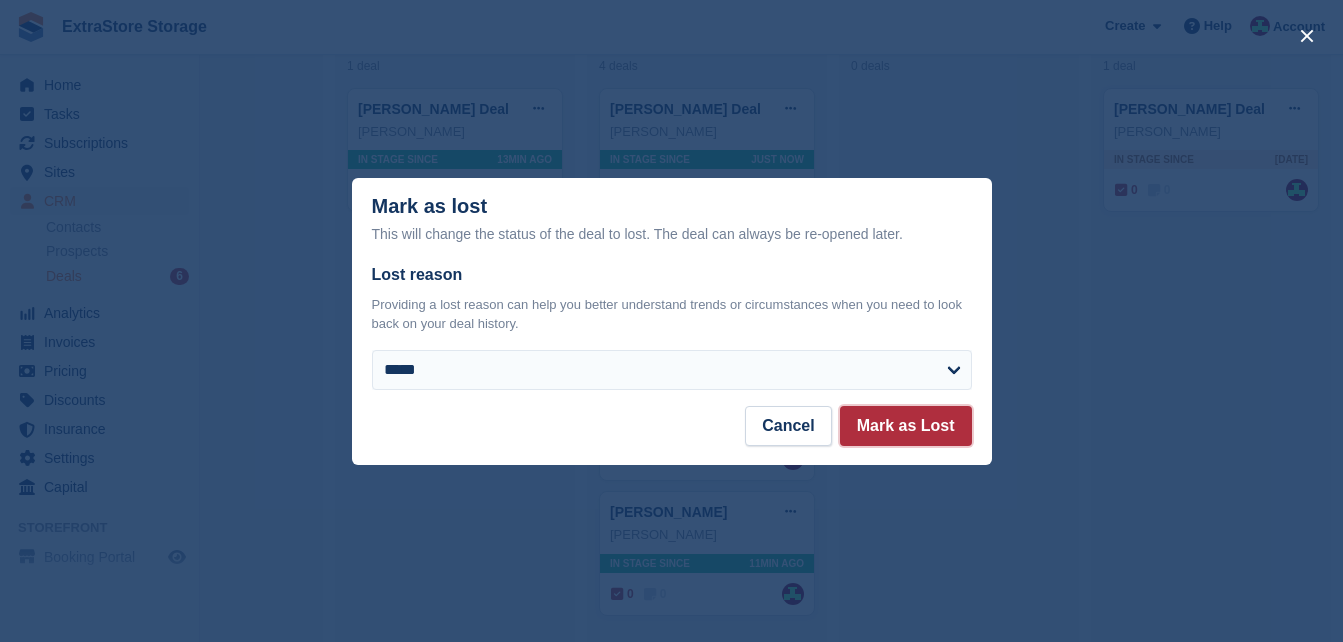click on "Mark as Lost" at bounding box center [906, 426] 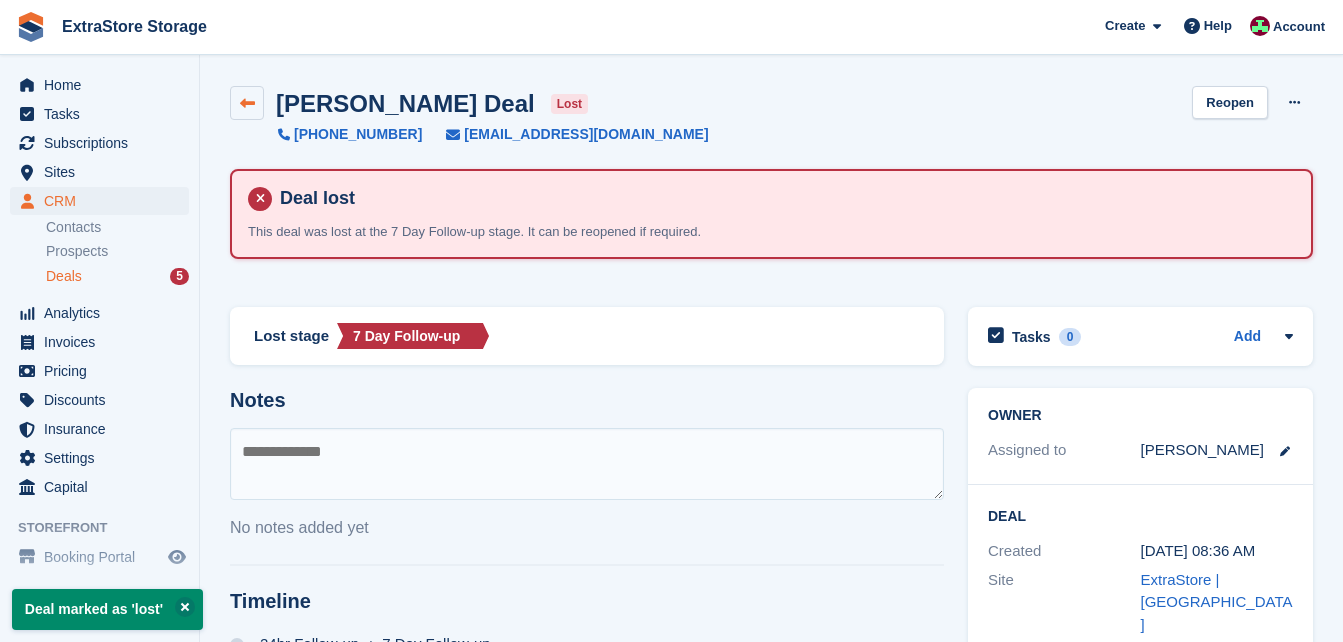 click at bounding box center [247, 103] 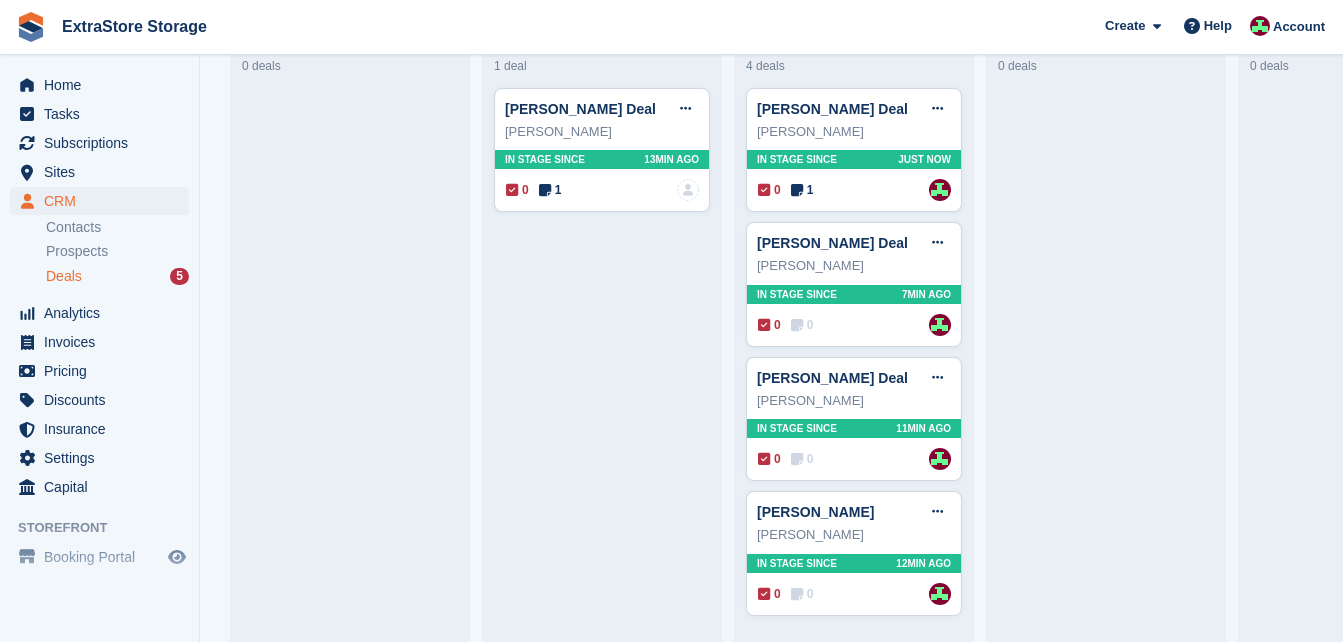 scroll, scrollTop: 0, scrollLeft: 0, axis: both 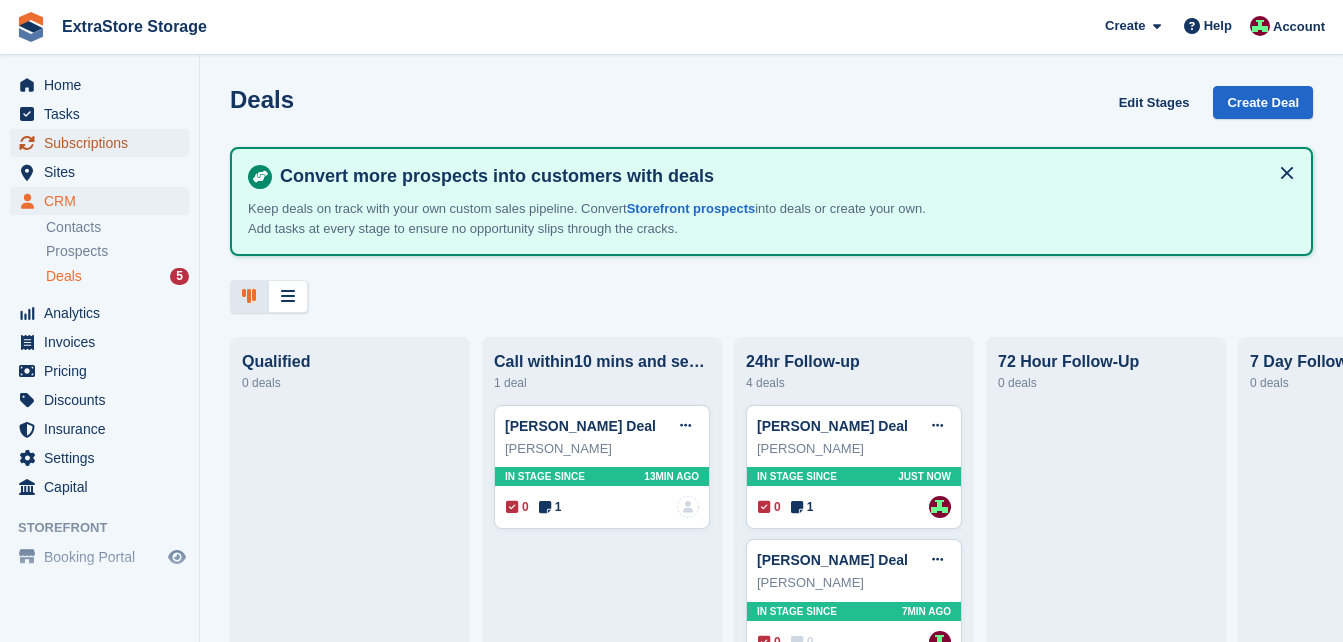click on "Subscriptions" at bounding box center [104, 143] 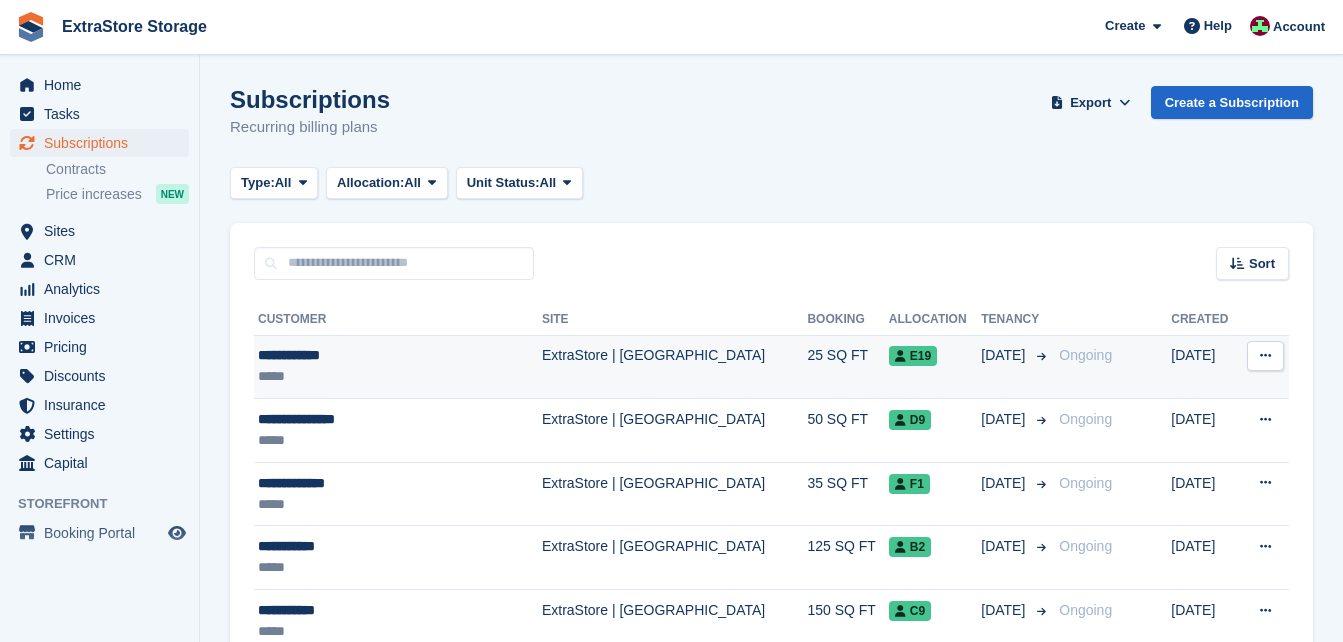 click at bounding box center [1265, 355] 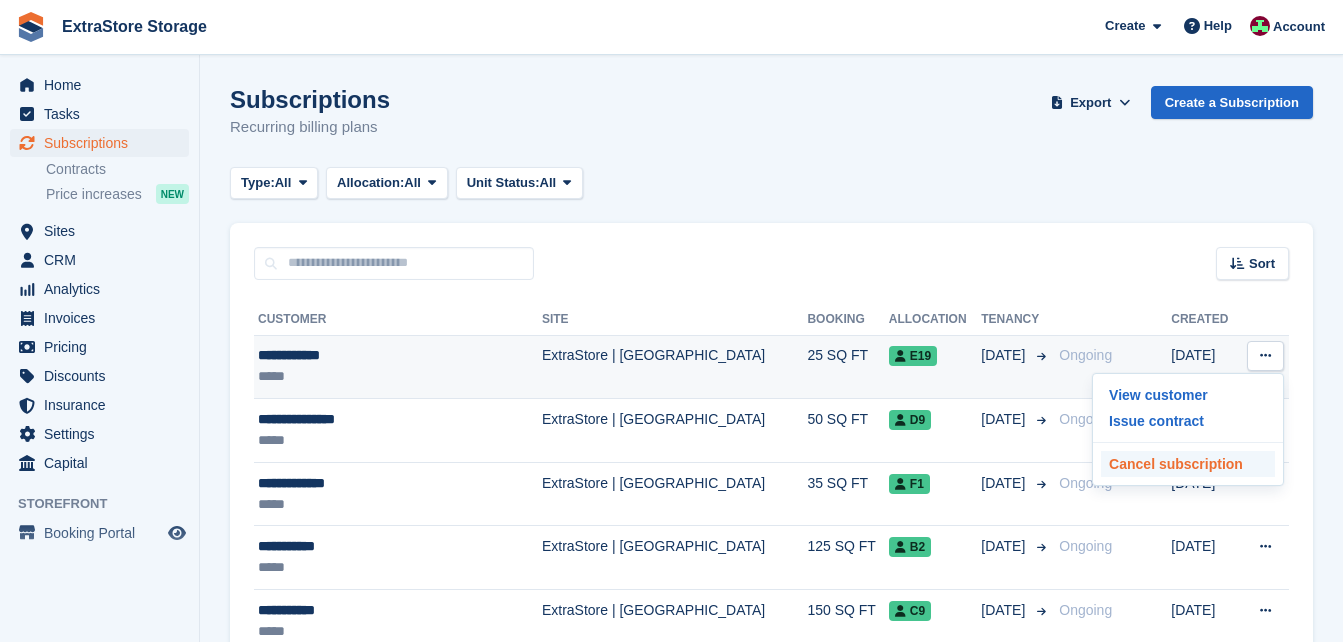 click on "Cancel subscription" at bounding box center (1188, 464) 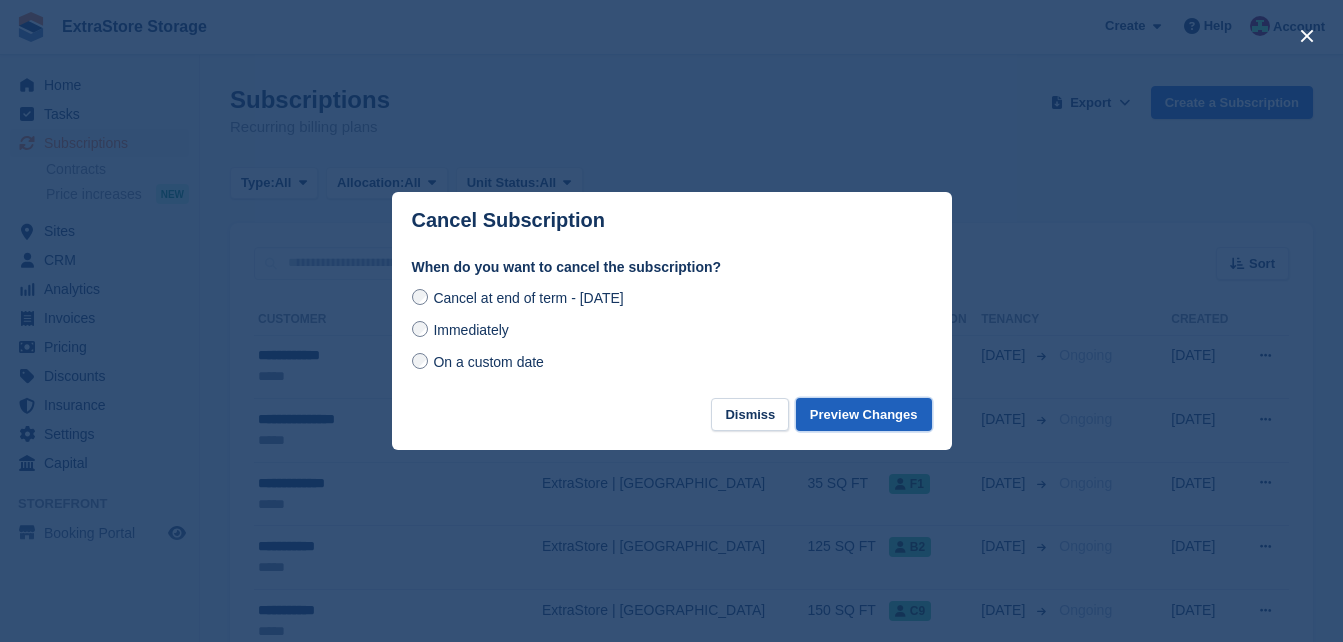 click on "Preview Changes" at bounding box center [864, 414] 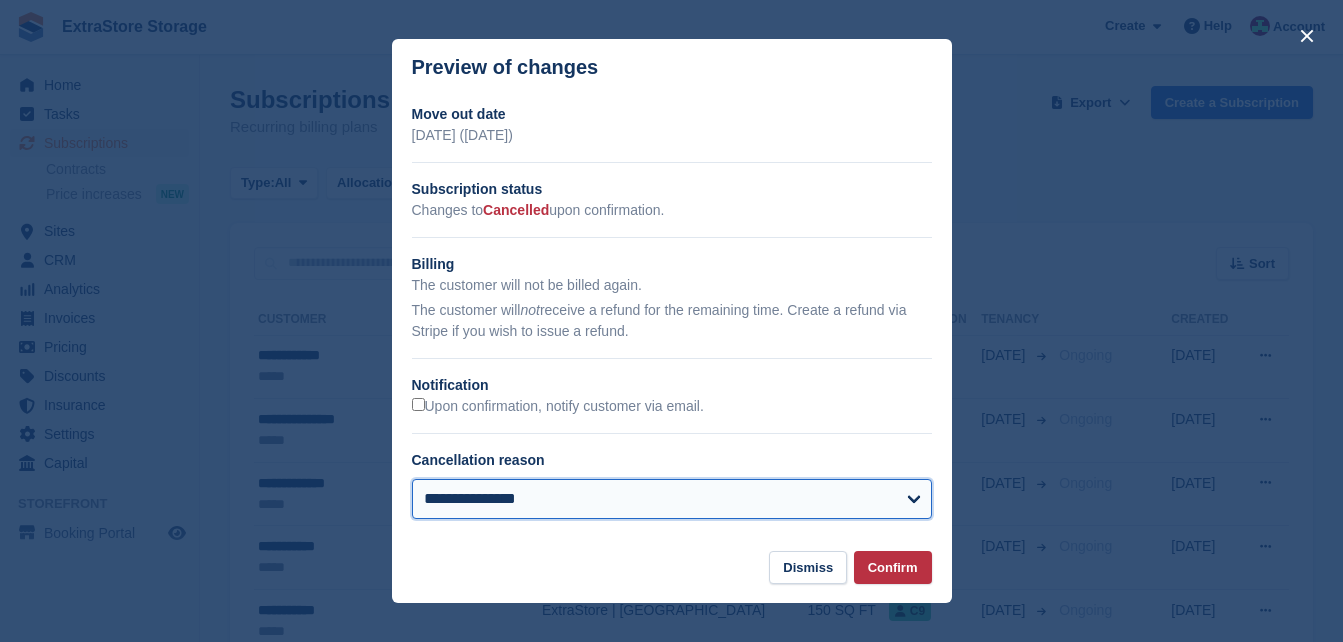 click on "**********" at bounding box center [672, 499] 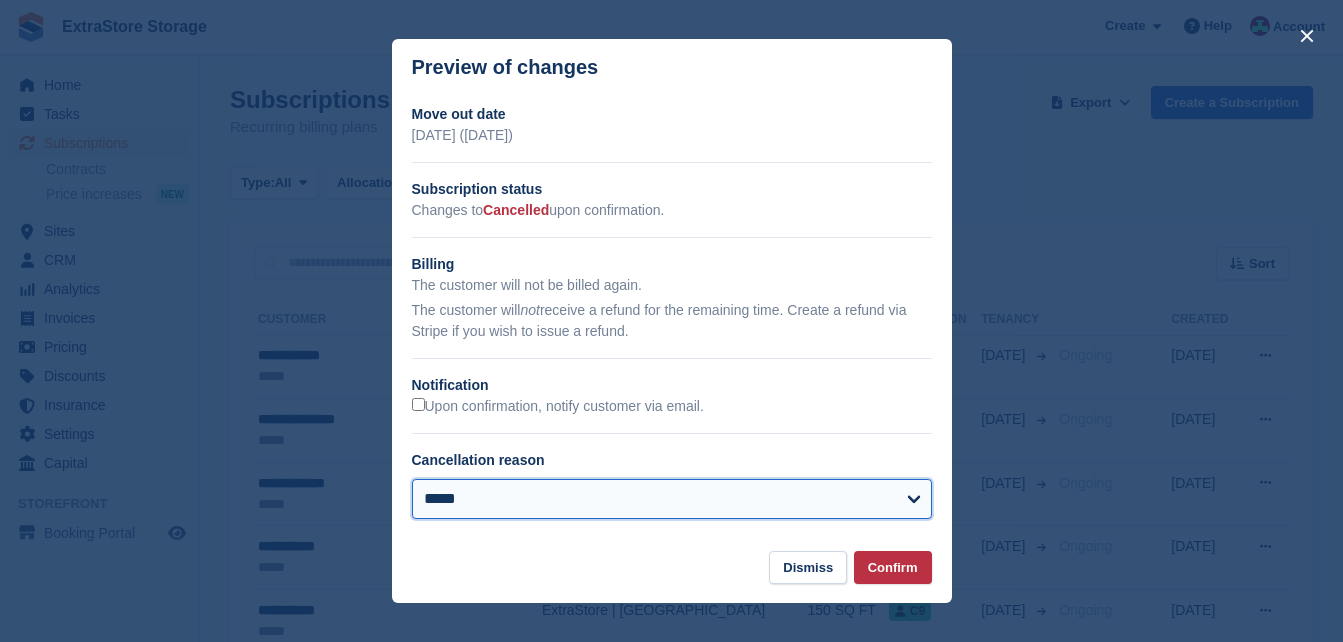 click on "**********" at bounding box center (672, 499) 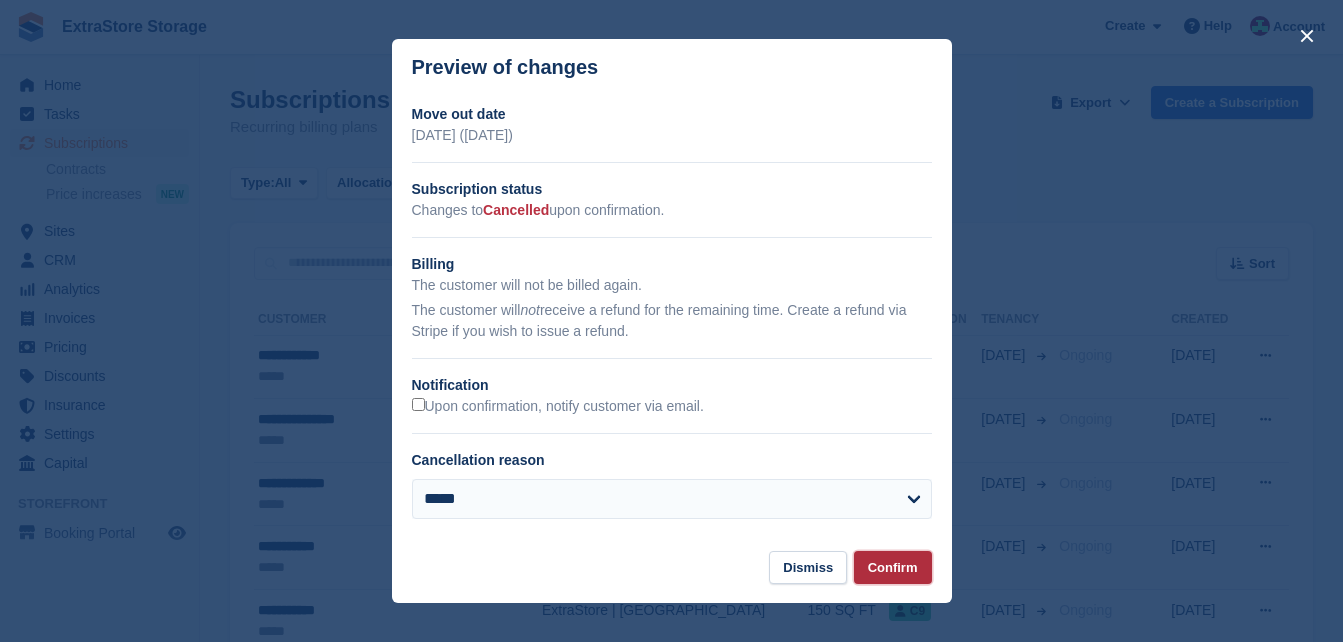 click on "Confirm" at bounding box center (893, 567) 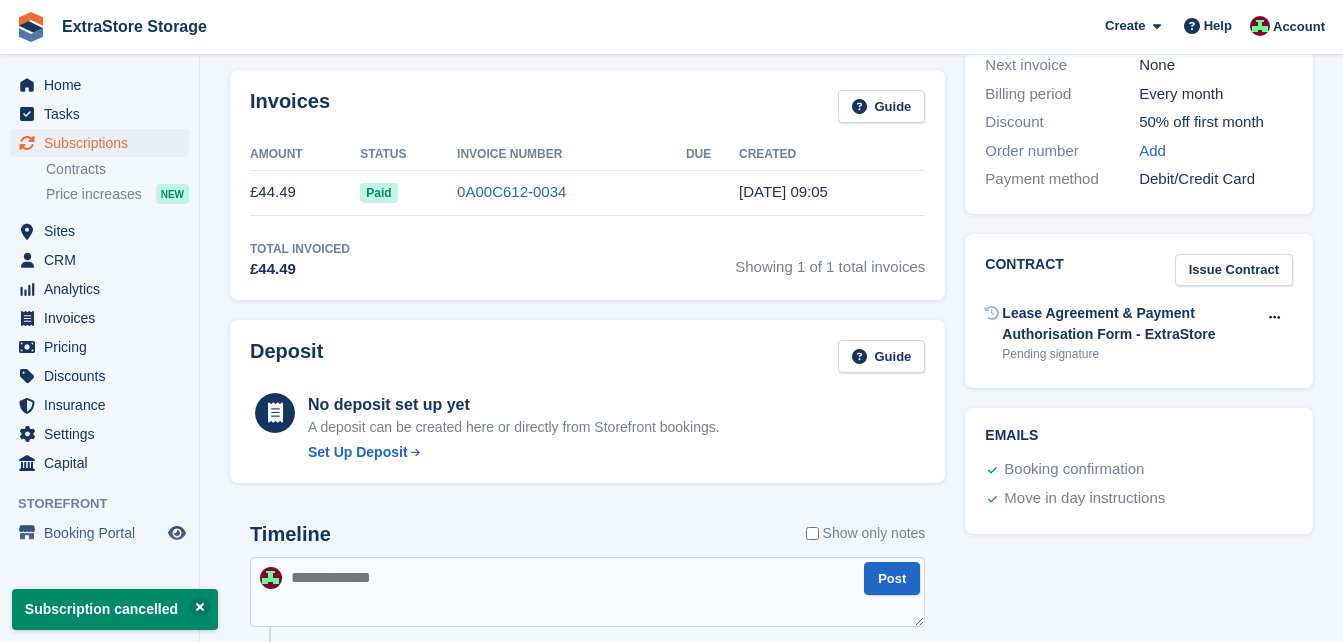 scroll, scrollTop: 800, scrollLeft: 0, axis: vertical 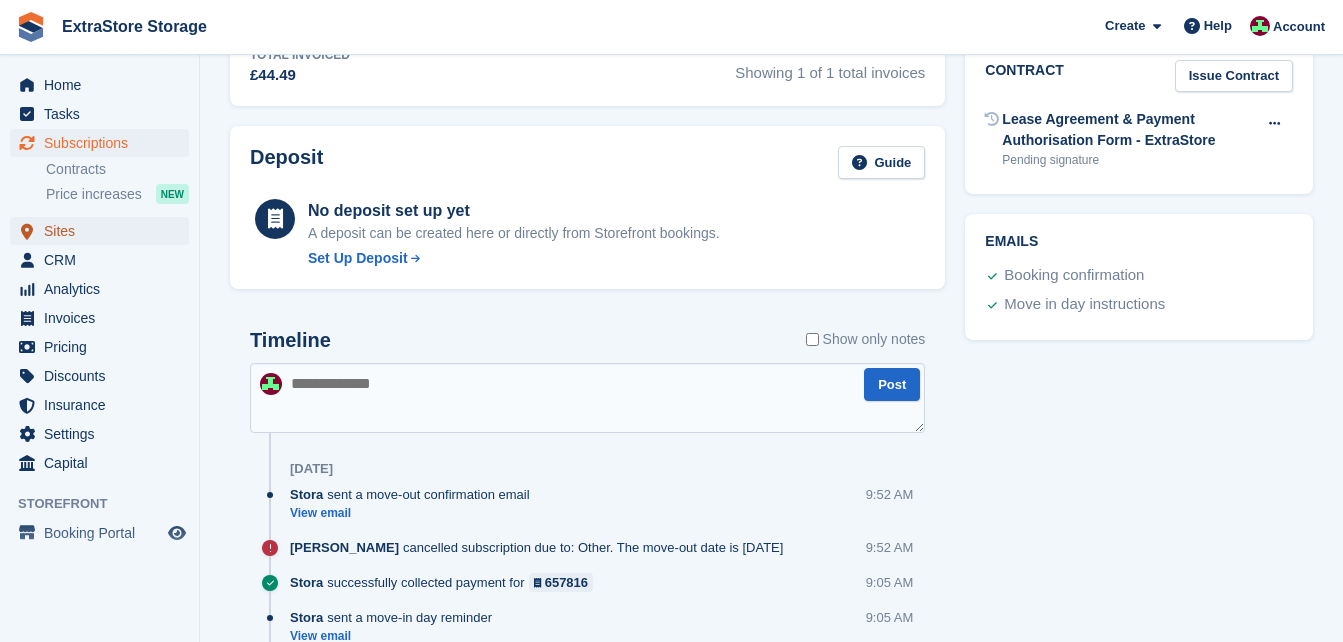 click on "Sites" at bounding box center (104, 231) 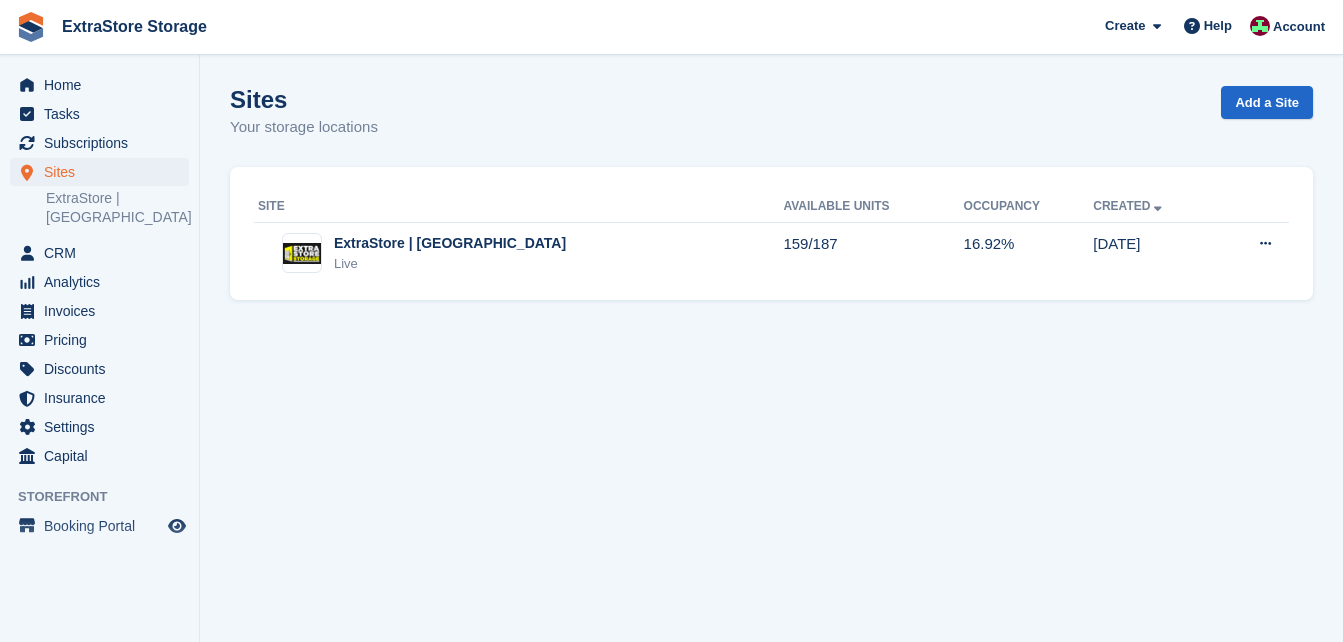 scroll, scrollTop: 0, scrollLeft: 0, axis: both 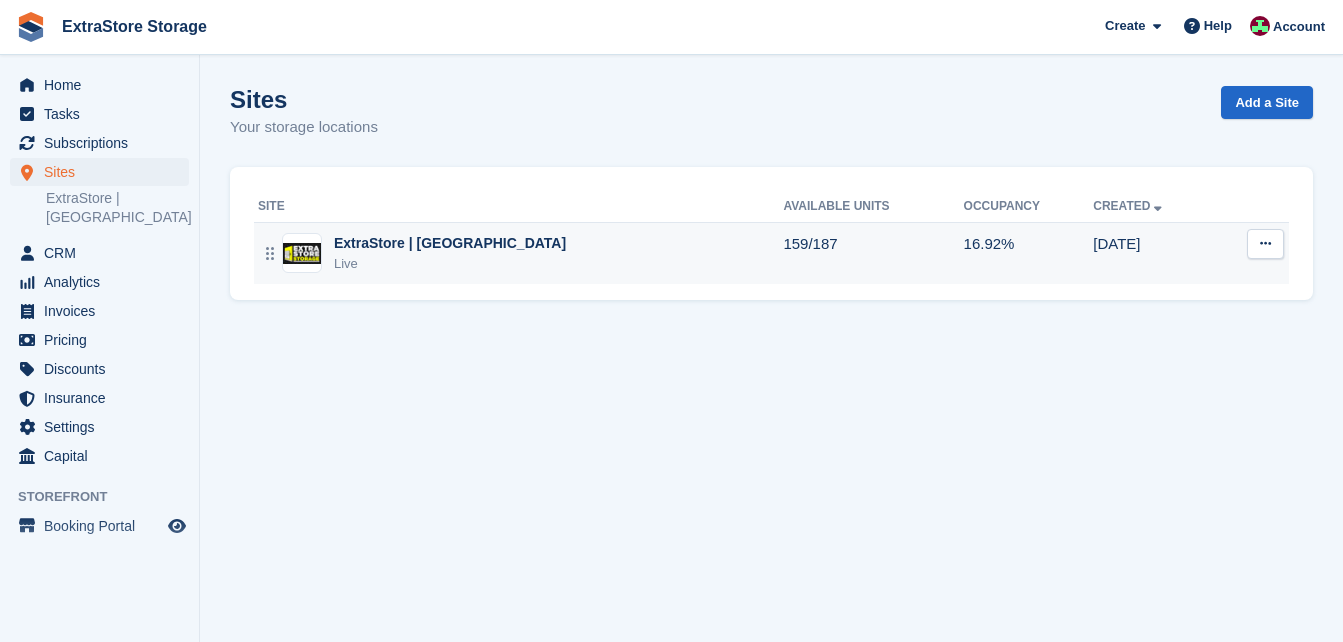 click on "ExtraStore | [GEOGRAPHIC_DATA]
Live" at bounding box center [520, 253] 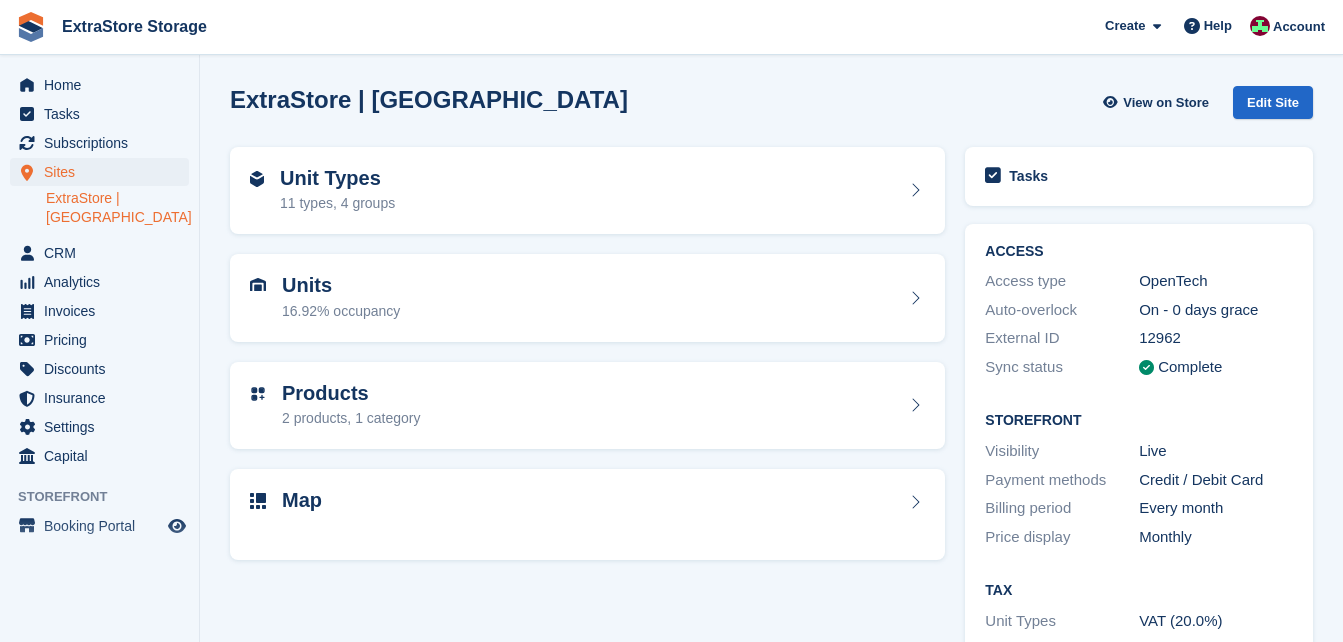 click on "Units
16.92% occupancy" at bounding box center [587, 298] 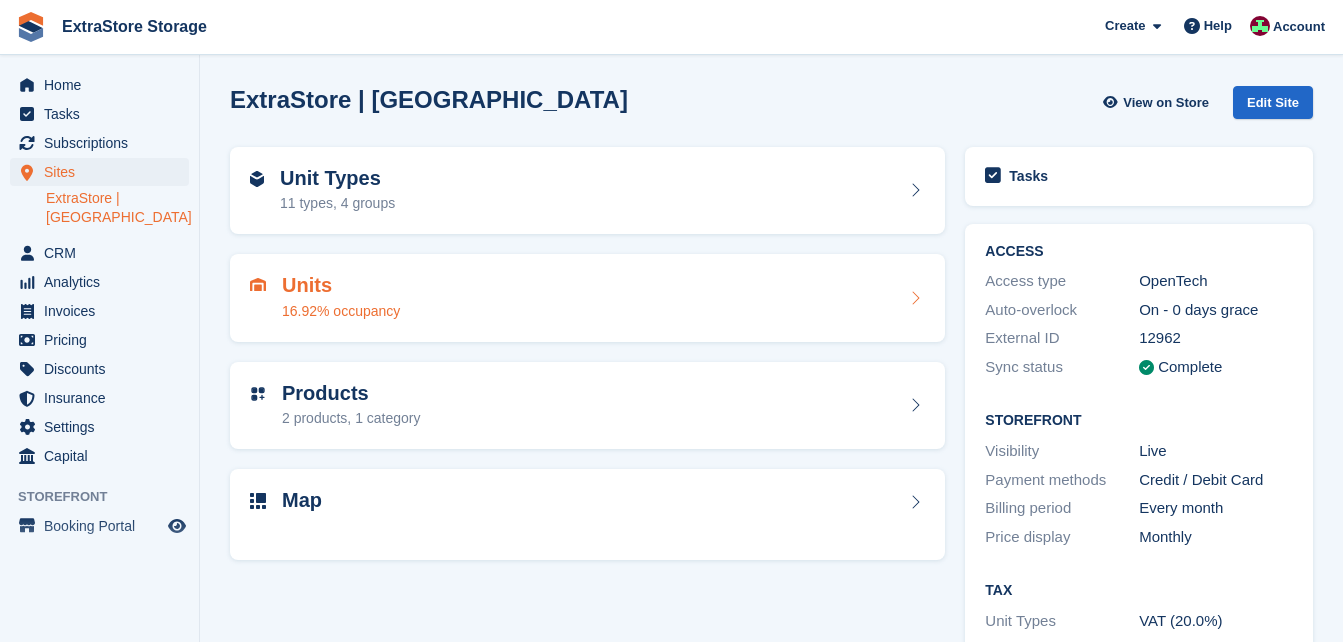 drag, startPoint x: 0, startPoint y: 0, endPoint x: 403, endPoint y: 294, distance: 498.84366 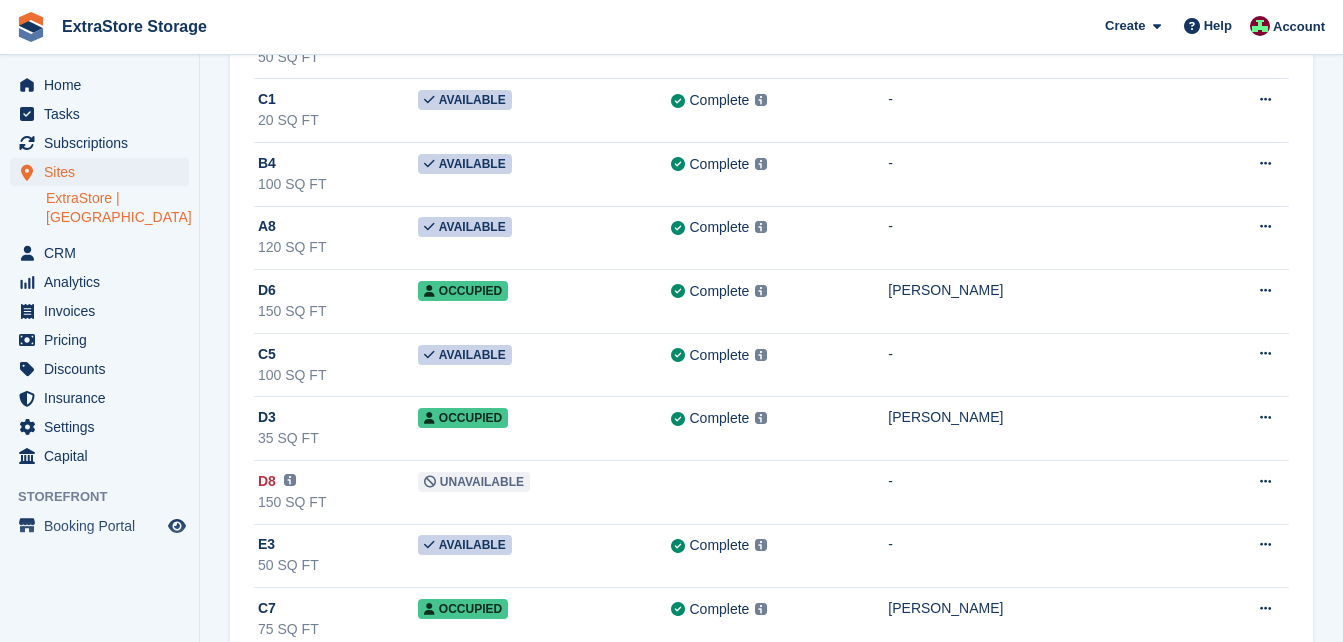 scroll, scrollTop: 1200, scrollLeft: 0, axis: vertical 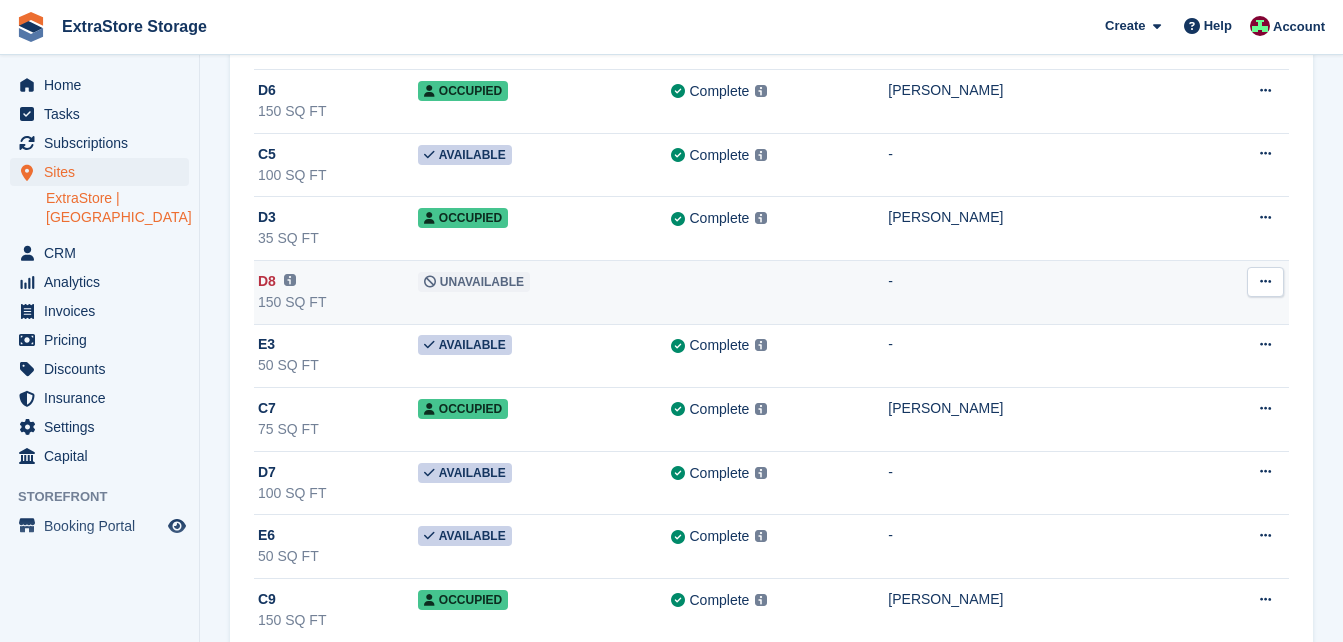 click on "Unavailable" at bounding box center [474, 282] 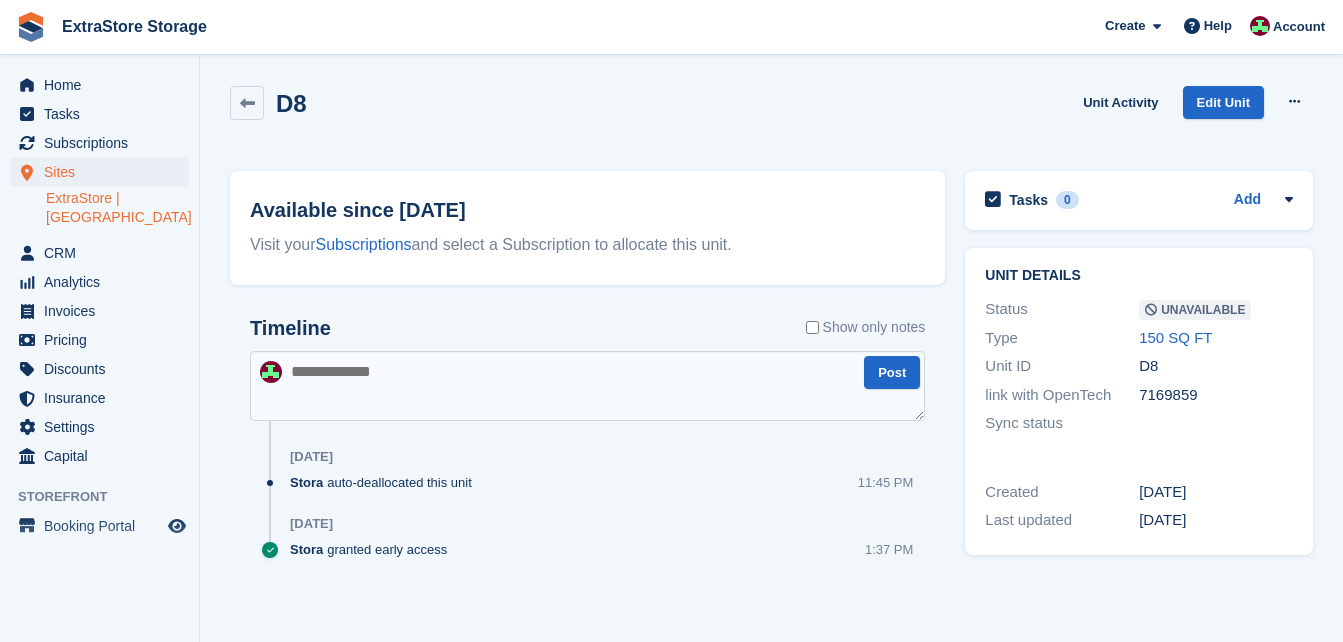 scroll, scrollTop: 0, scrollLeft: 0, axis: both 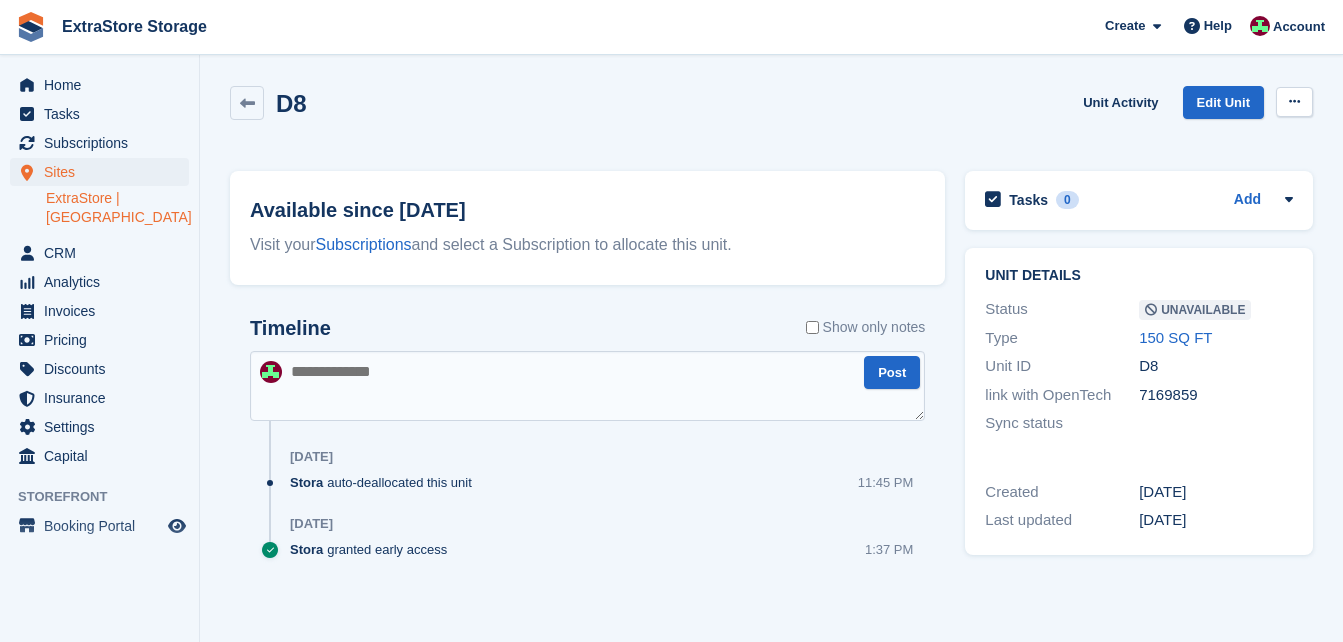 click at bounding box center [1294, 102] 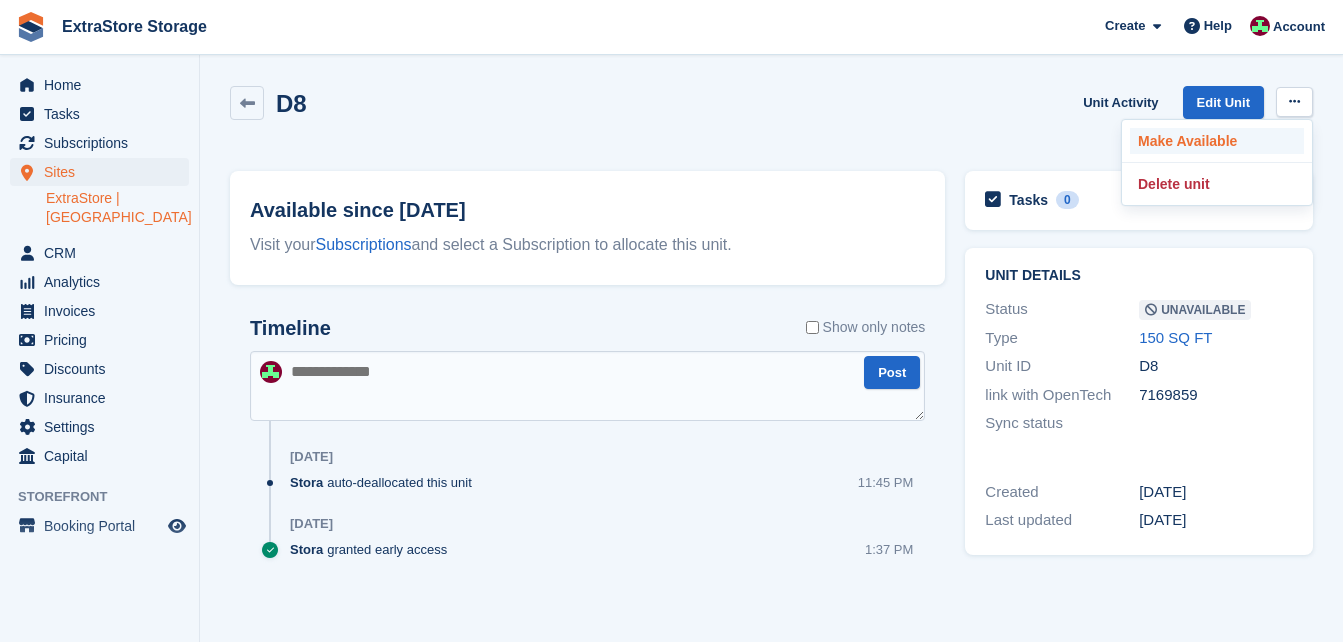 click on "Make Available" at bounding box center [1217, 141] 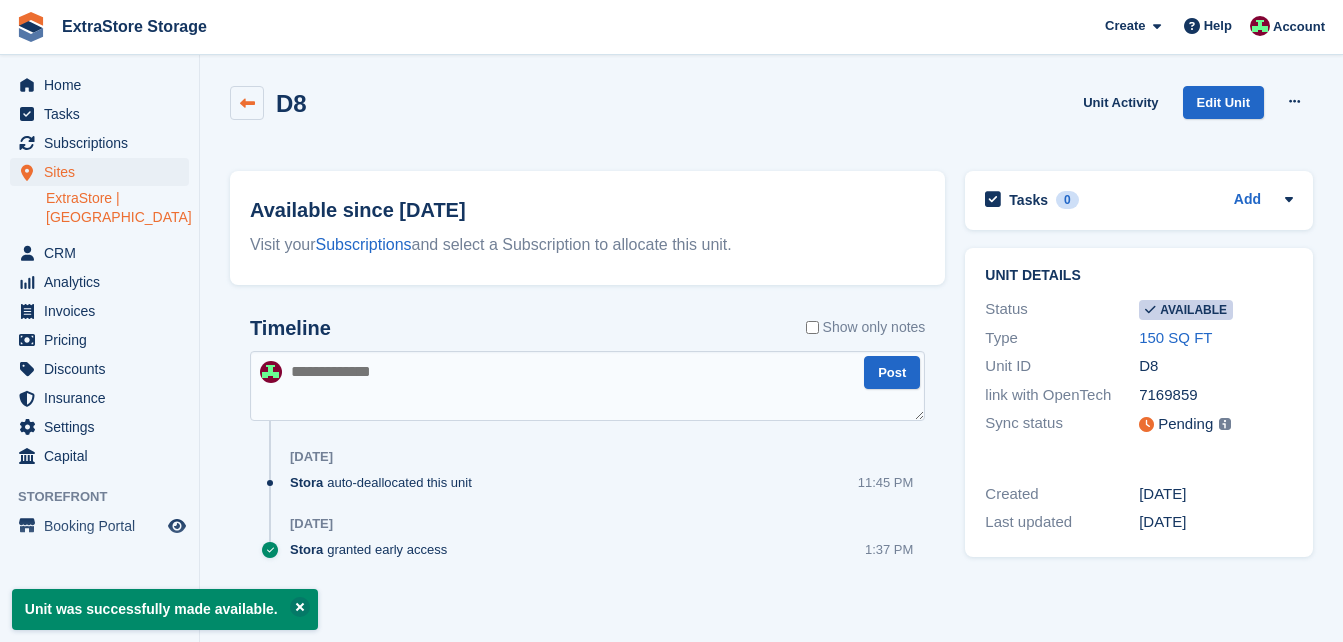 click at bounding box center [247, 103] 